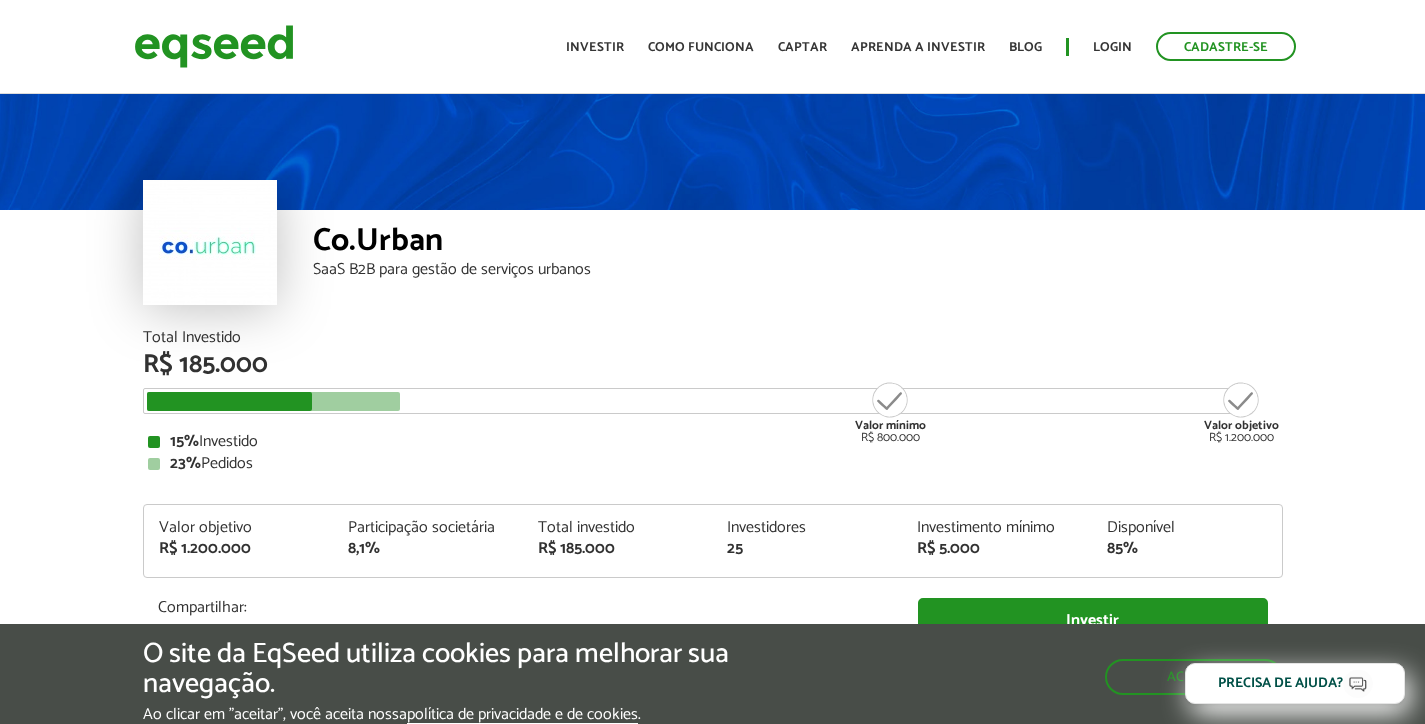 scroll, scrollTop: 0, scrollLeft: 0, axis: both 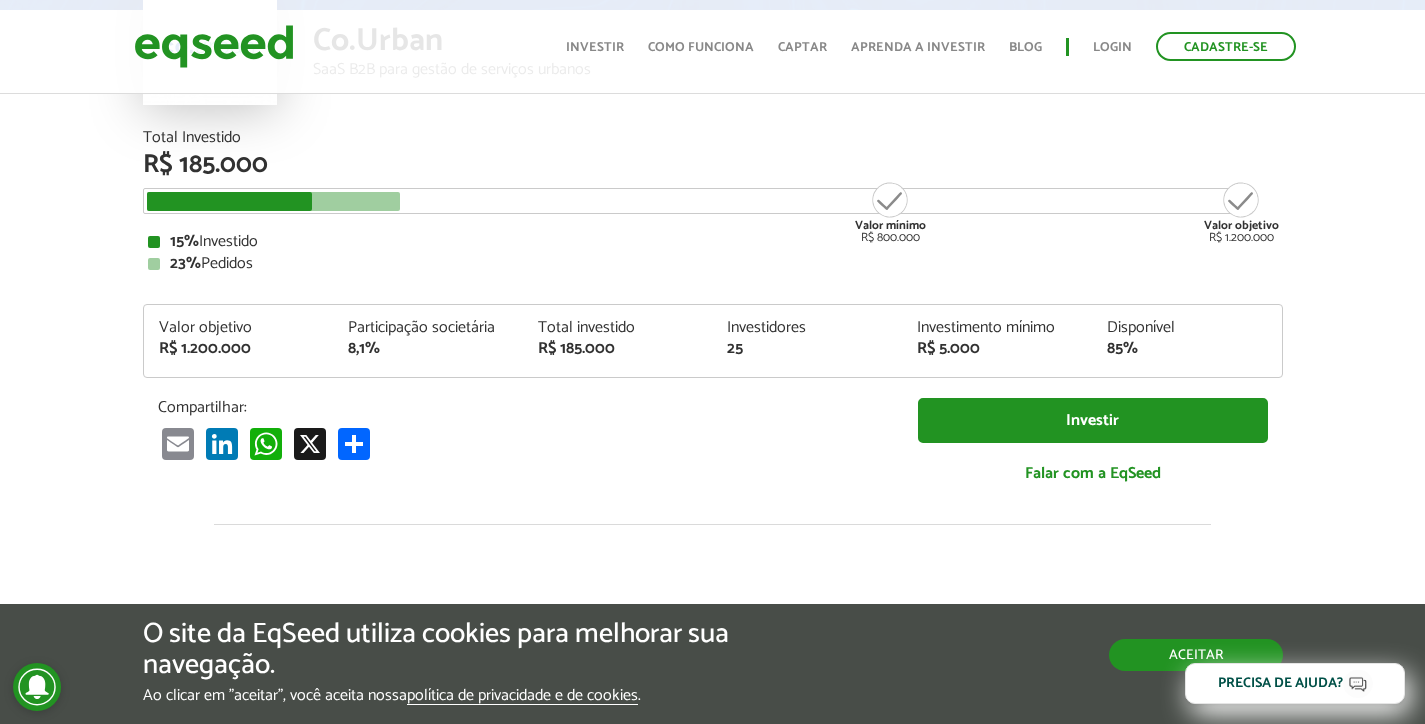 click on "Aceitar" at bounding box center [1196, 655] 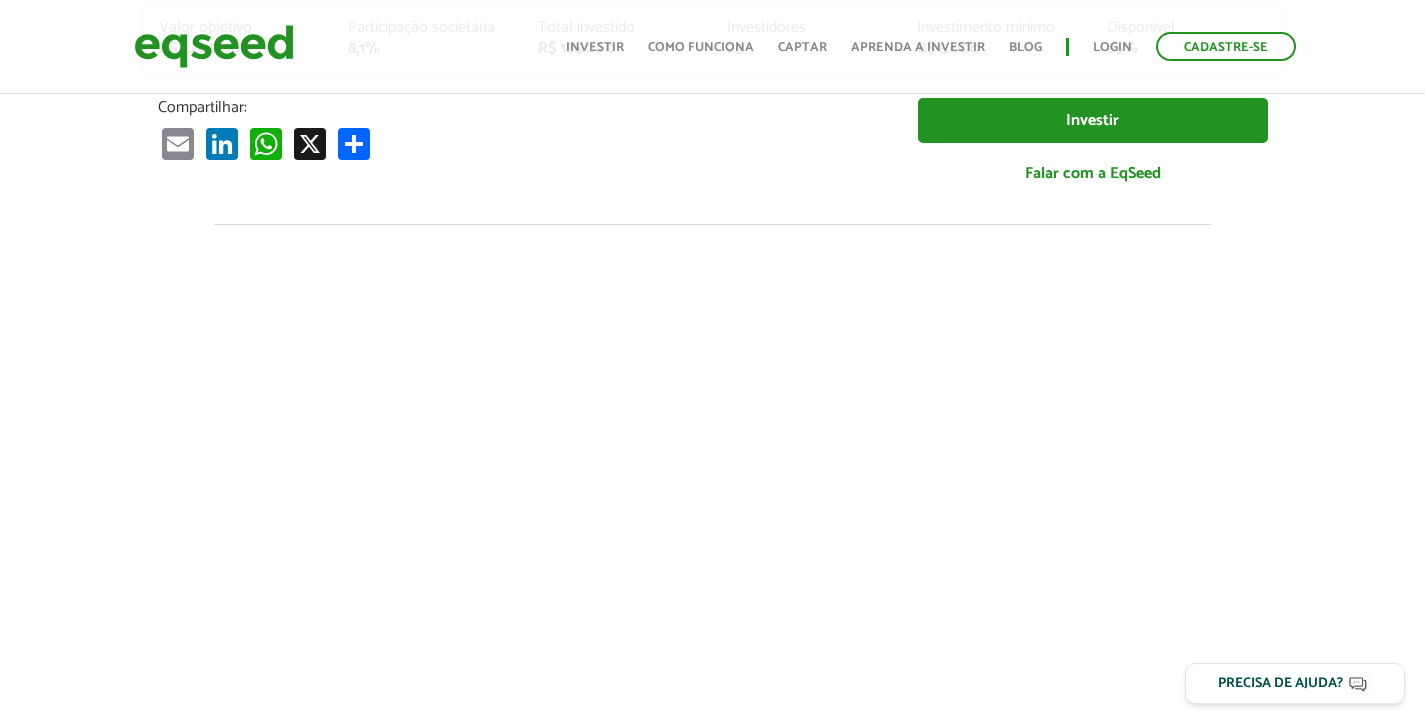 scroll, scrollTop: 0, scrollLeft: 0, axis: both 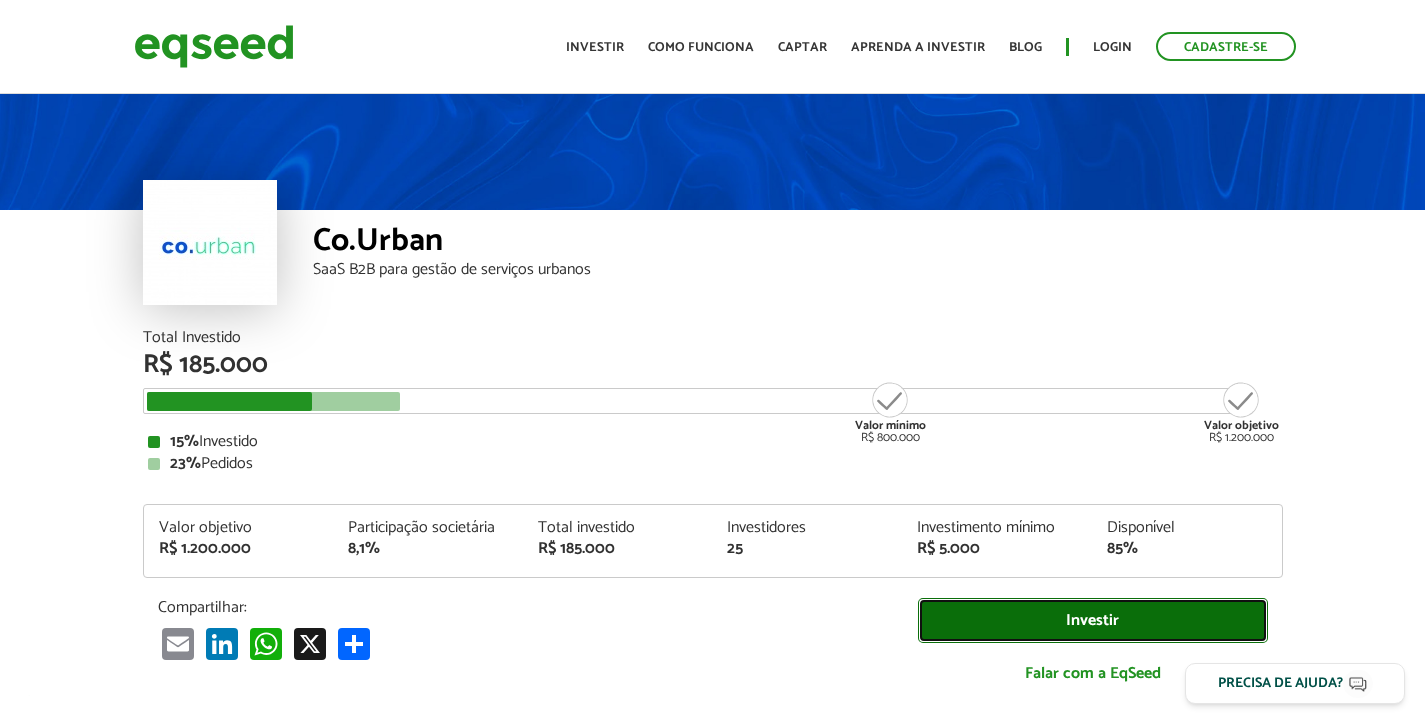 click on "Investir" at bounding box center [1093, 620] 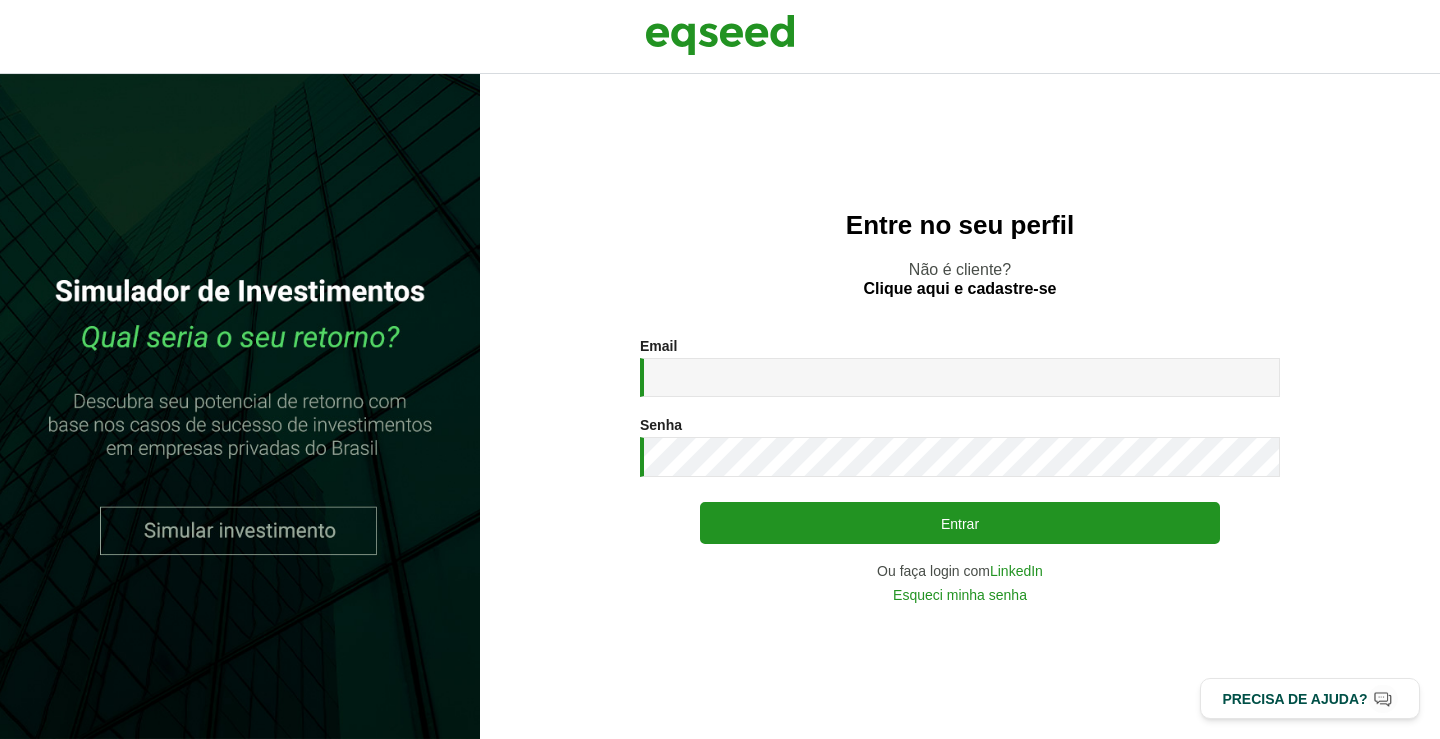 scroll, scrollTop: 0, scrollLeft: 0, axis: both 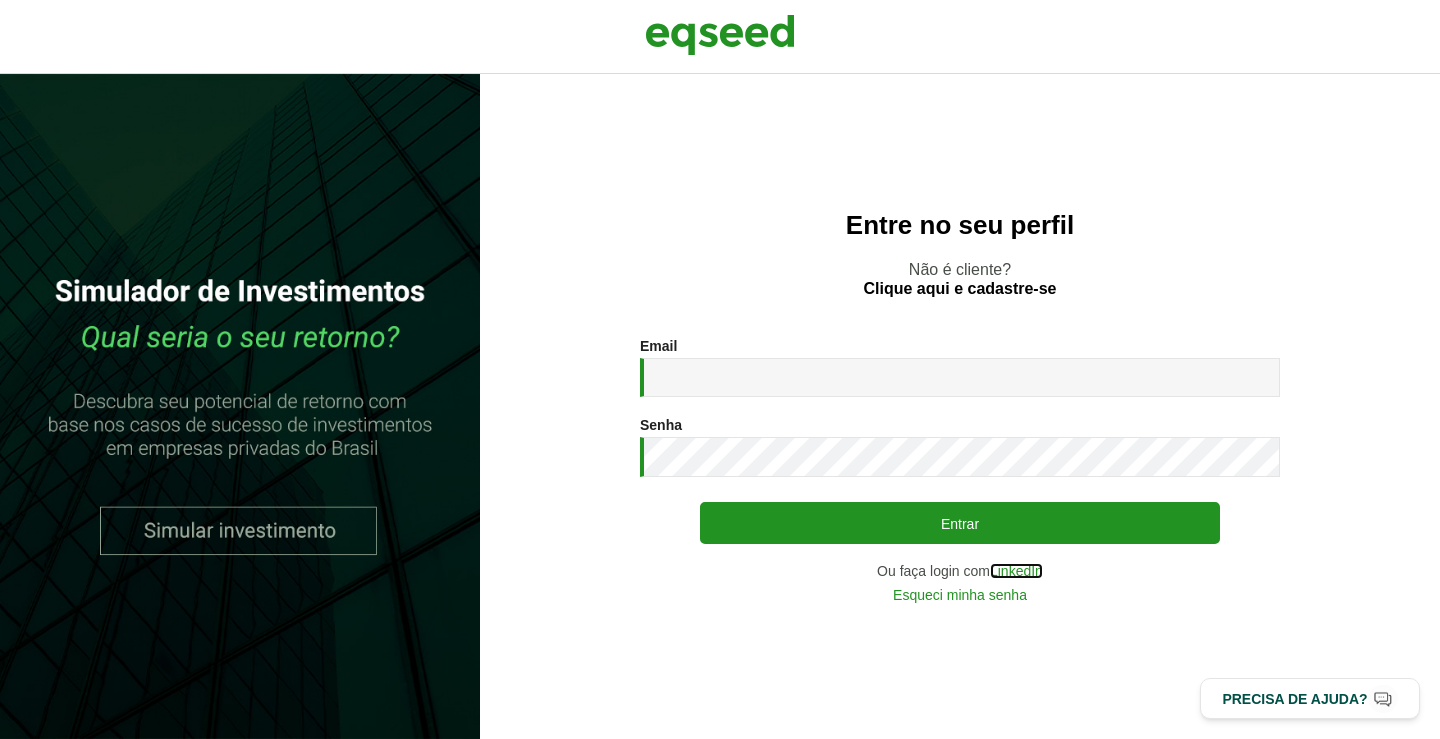 click on "LinkedIn" at bounding box center (1016, 571) 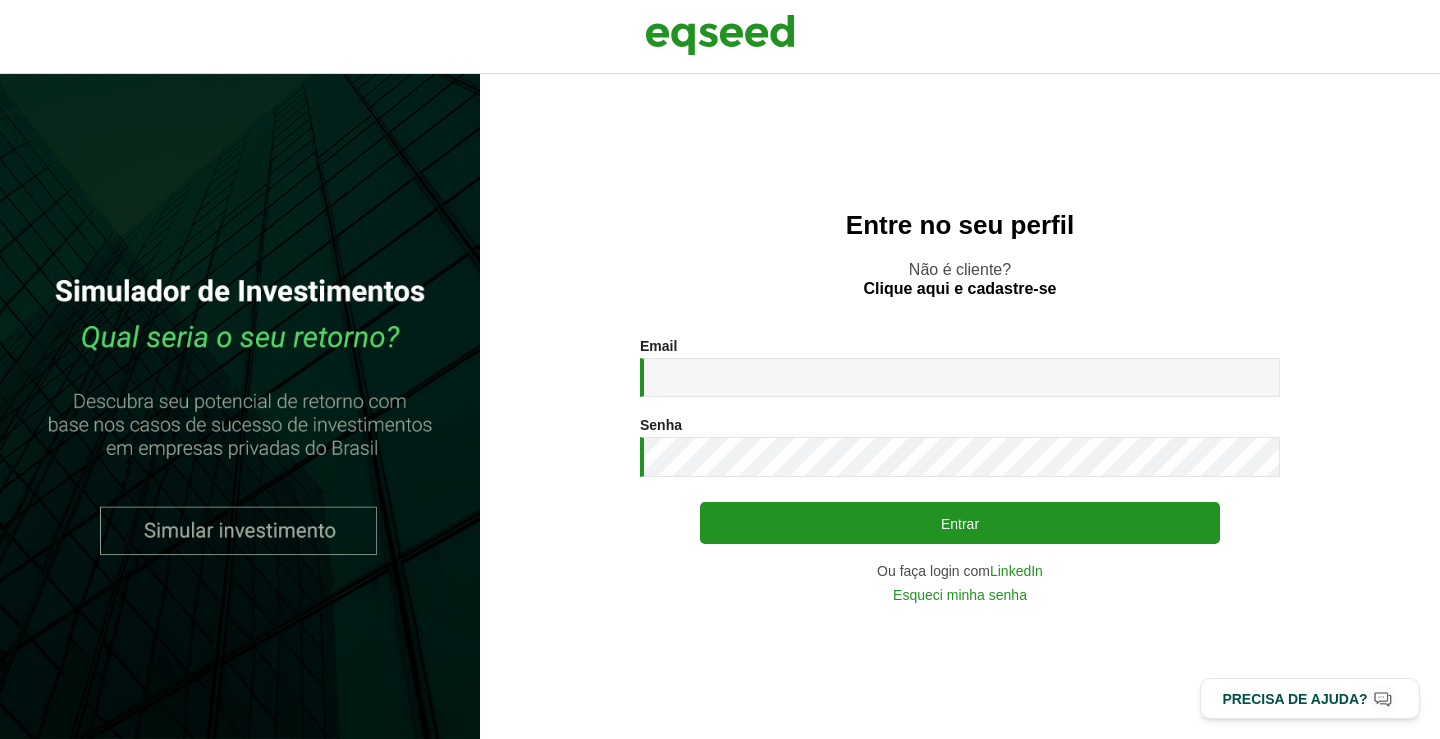 scroll, scrollTop: 0, scrollLeft: 0, axis: both 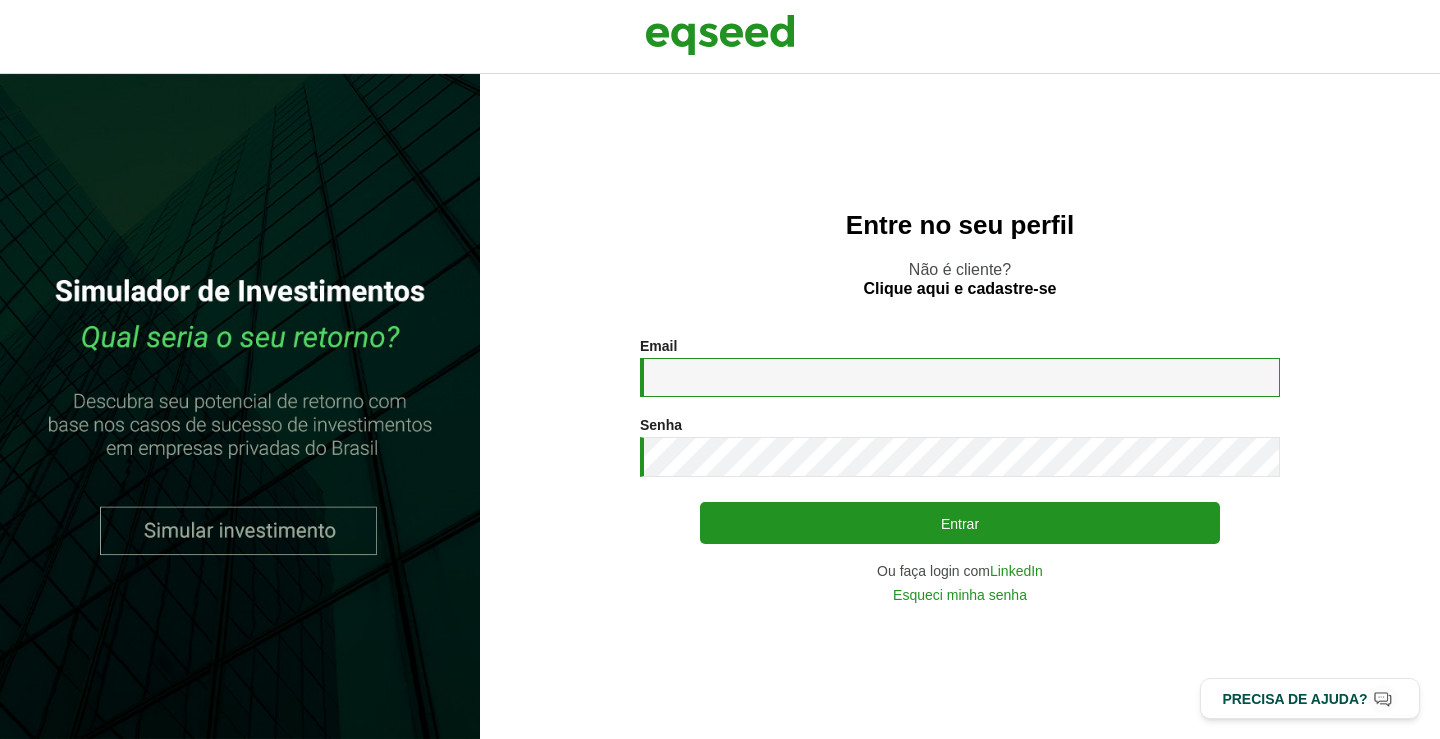 click on "Email  *" at bounding box center (960, 377) 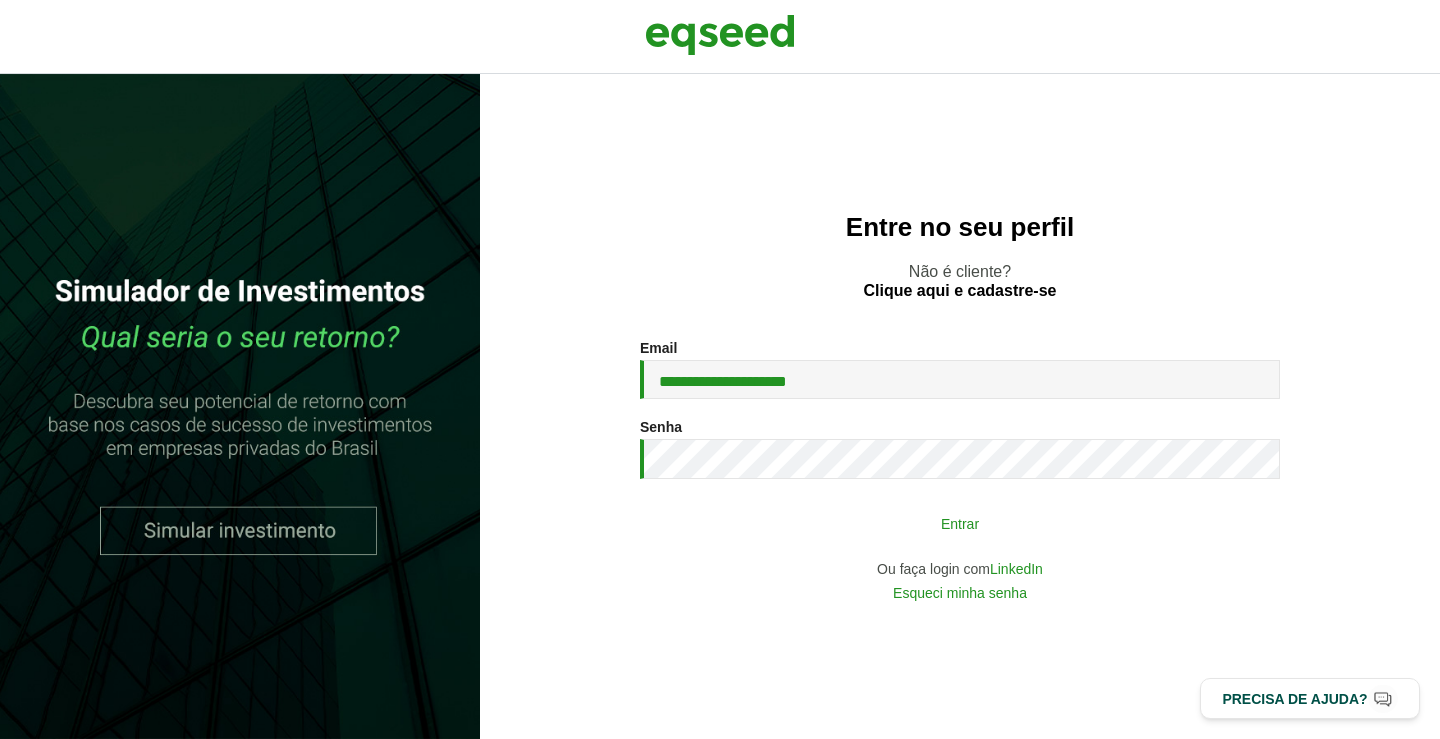 click on "Entrar" at bounding box center [960, 523] 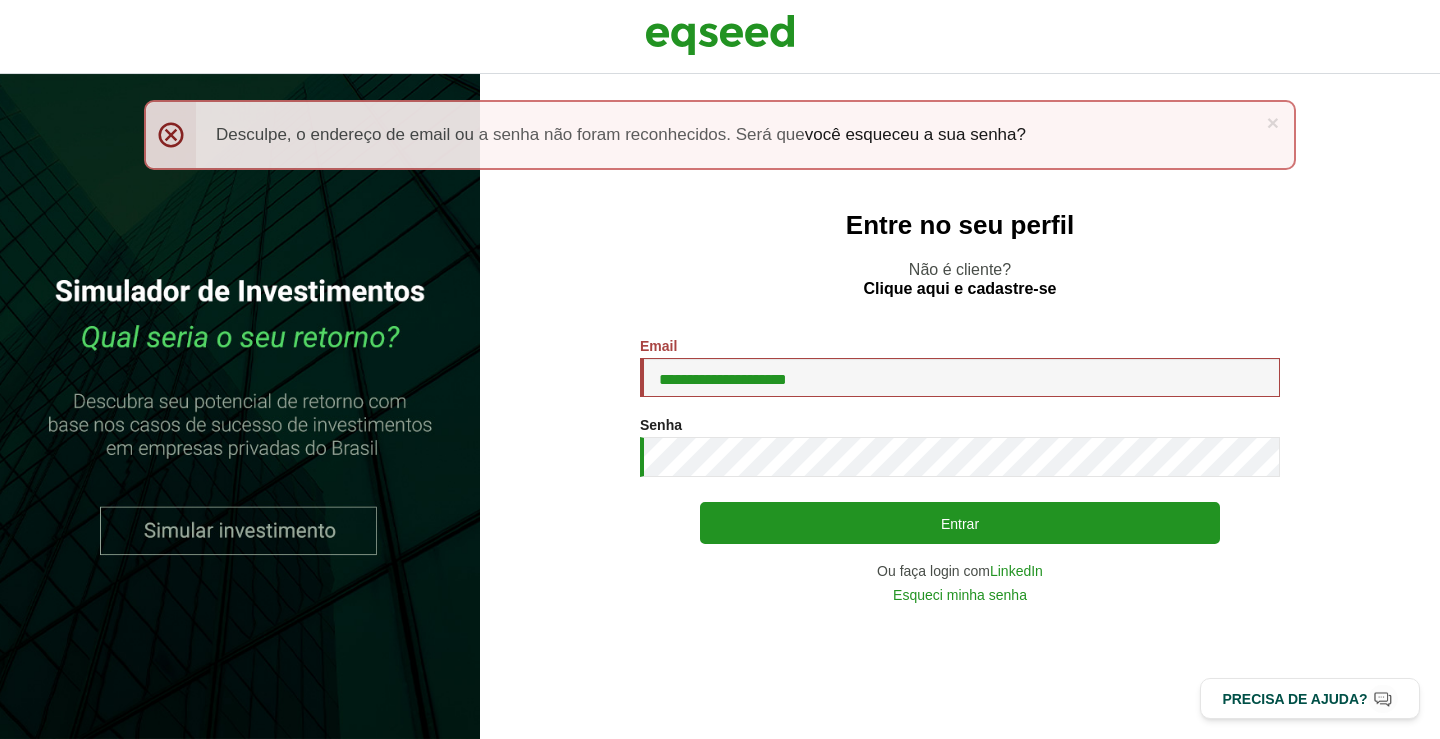 scroll, scrollTop: 0, scrollLeft: 0, axis: both 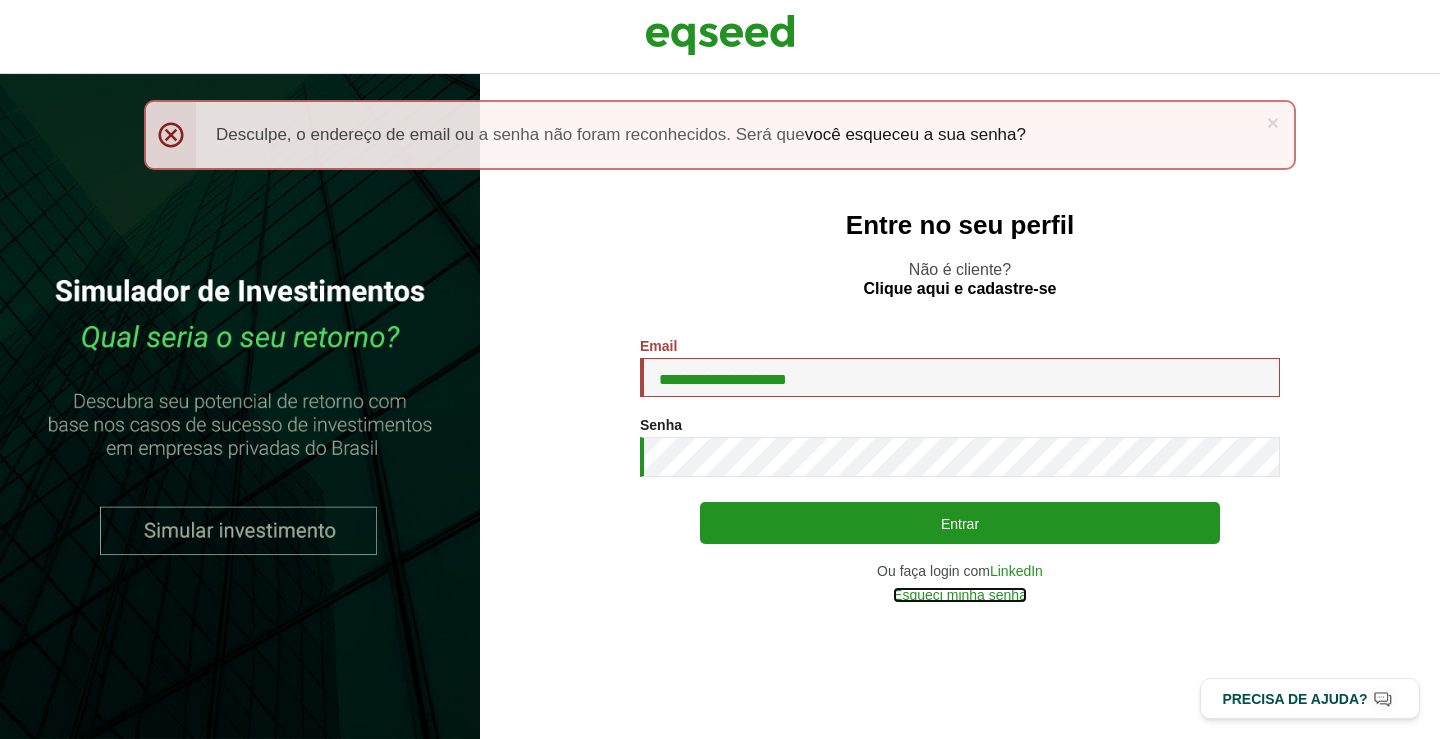 click on "Esqueci minha senha" at bounding box center [960, 595] 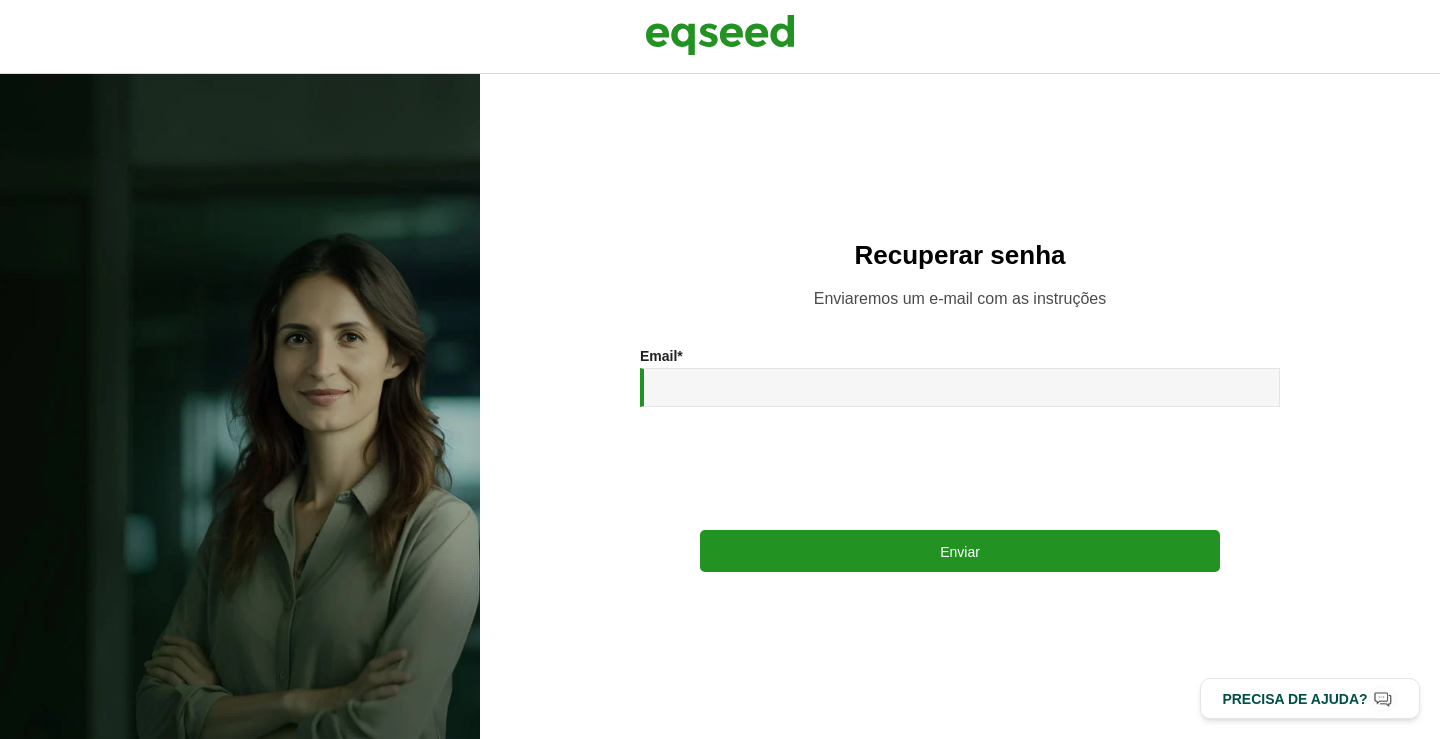 scroll, scrollTop: 0, scrollLeft: 0, axis: both 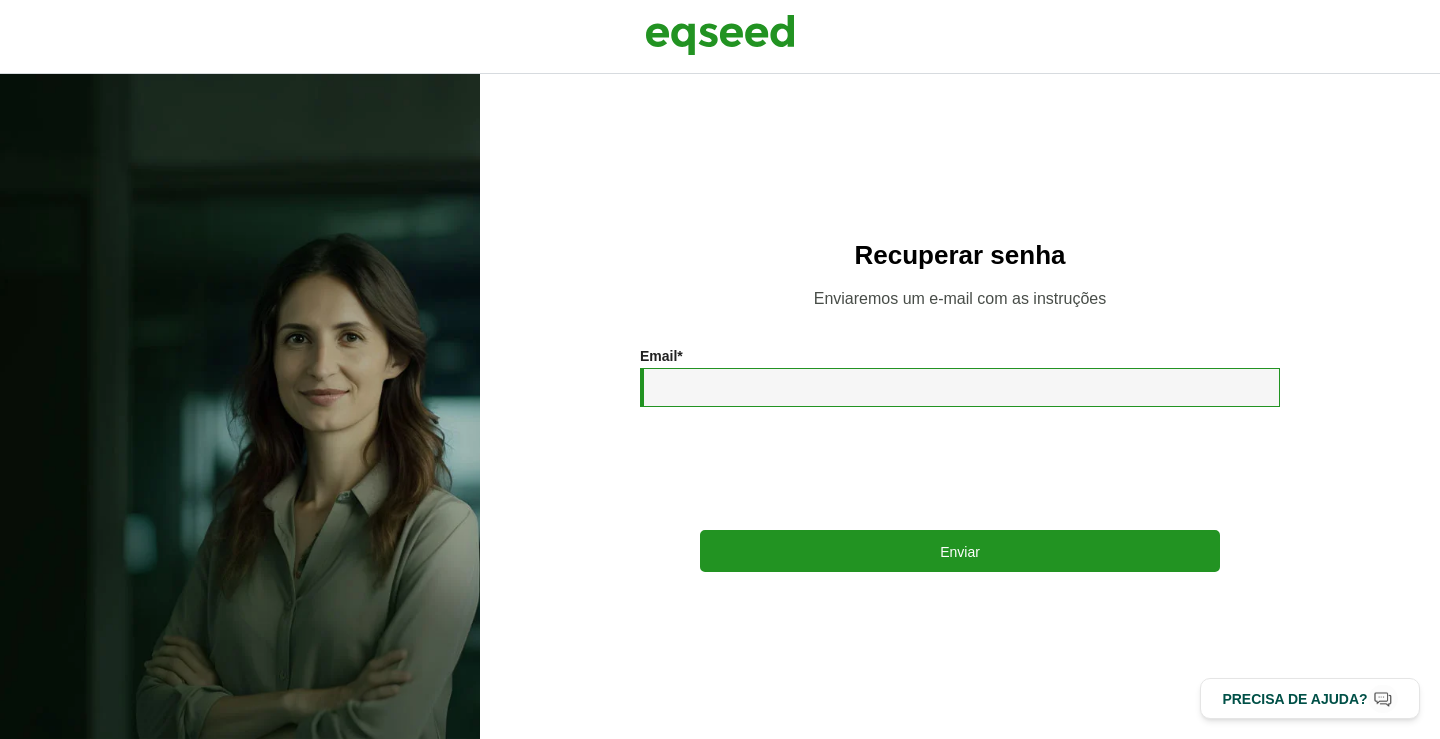 click on "Email  *" at bounding box center (960, 387) 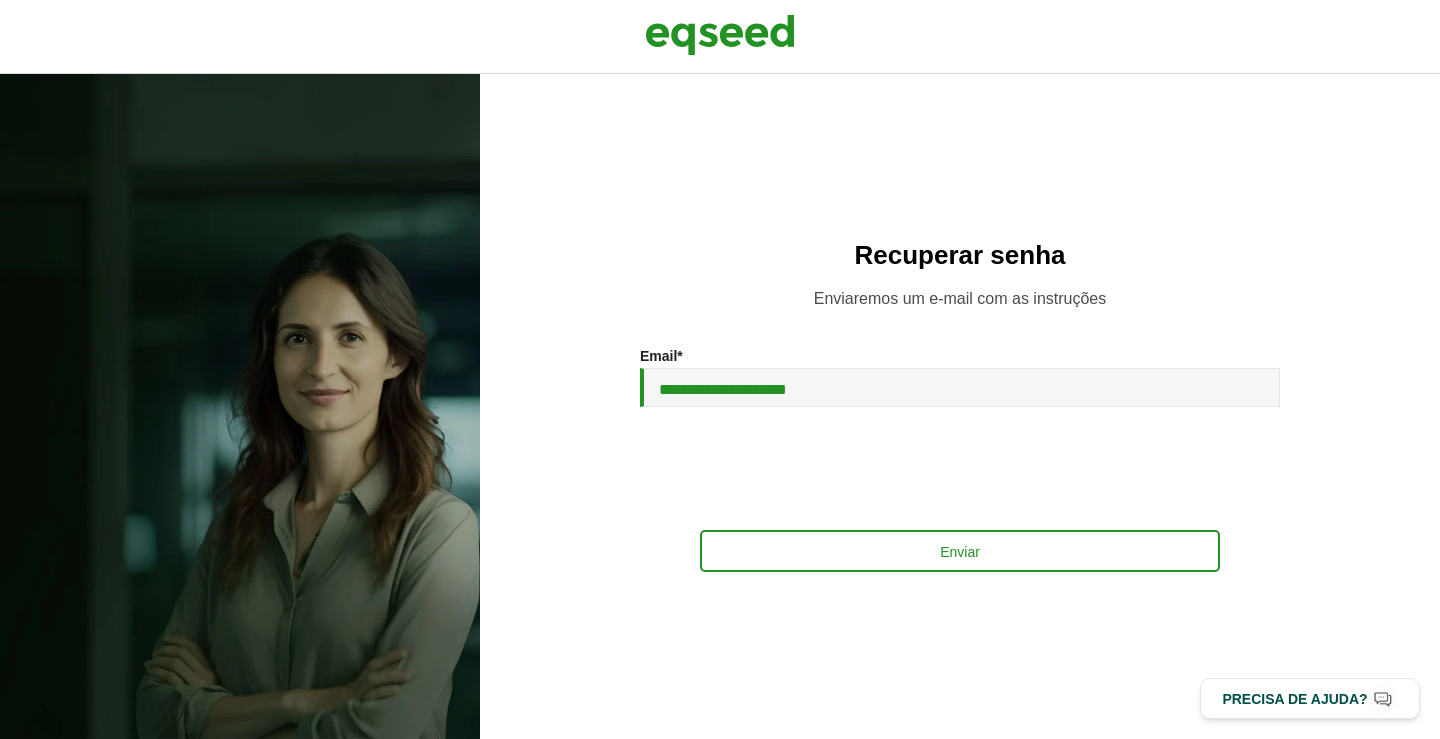 click on "Enviar" at bounding box center (960, 551) 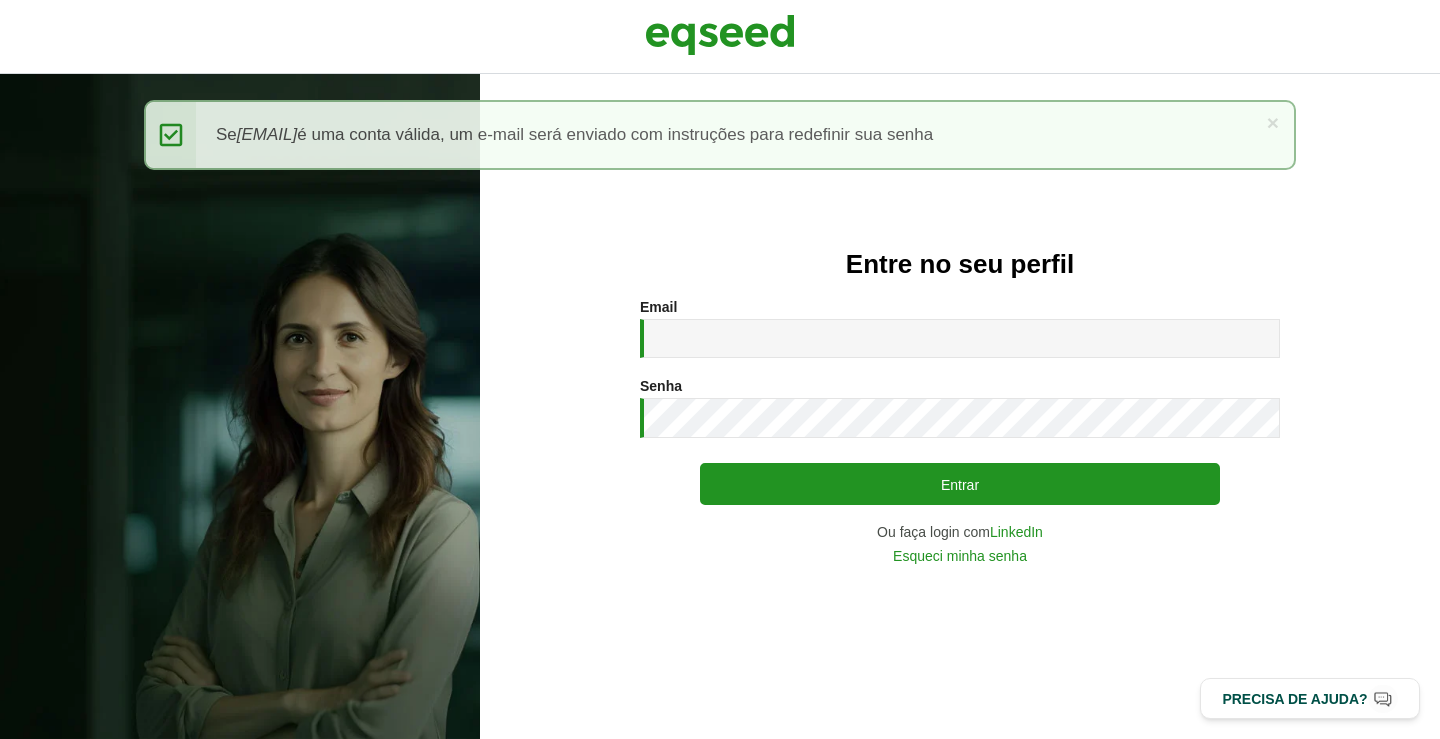 scroll, scrollTop: 0, scrollLeft: 0, axis: both 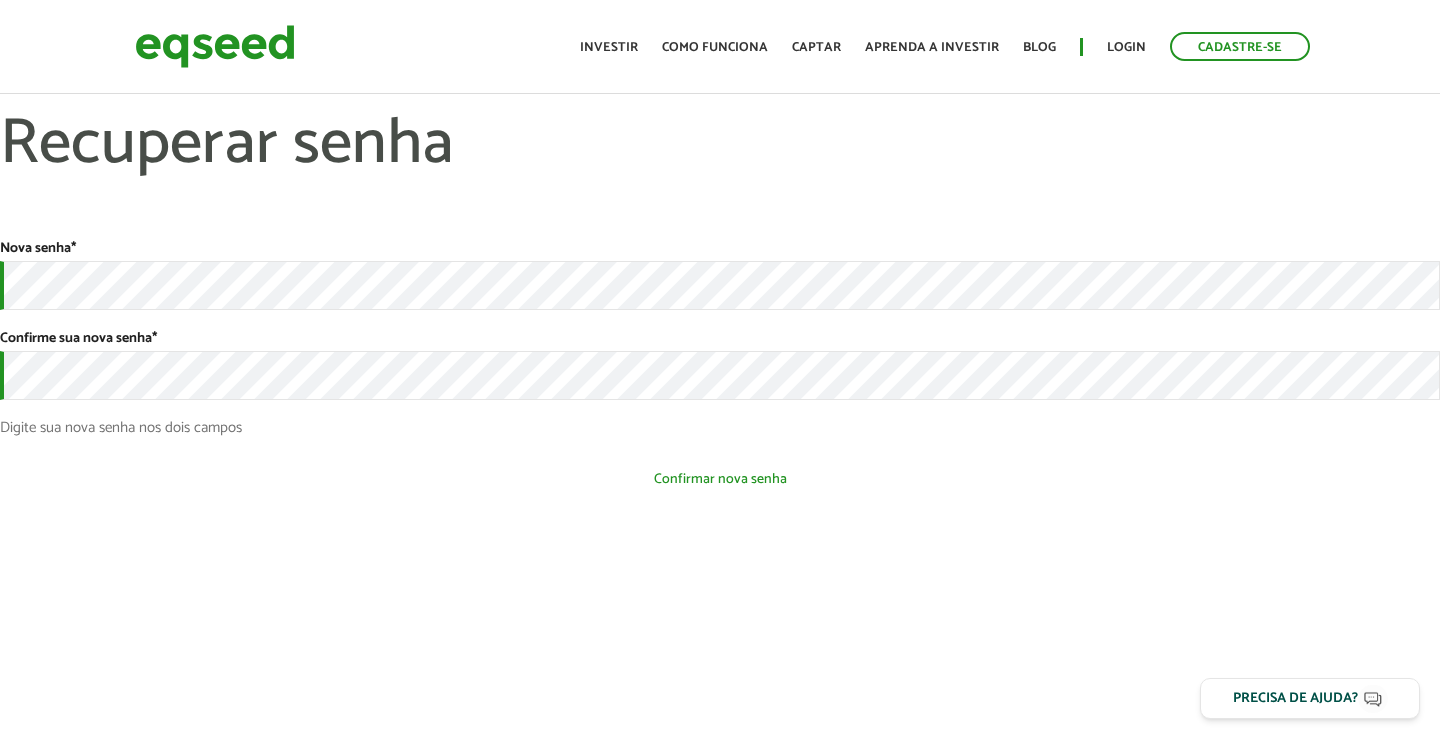 click on "Confirmar nova senha" at bounding box center (720, 479) 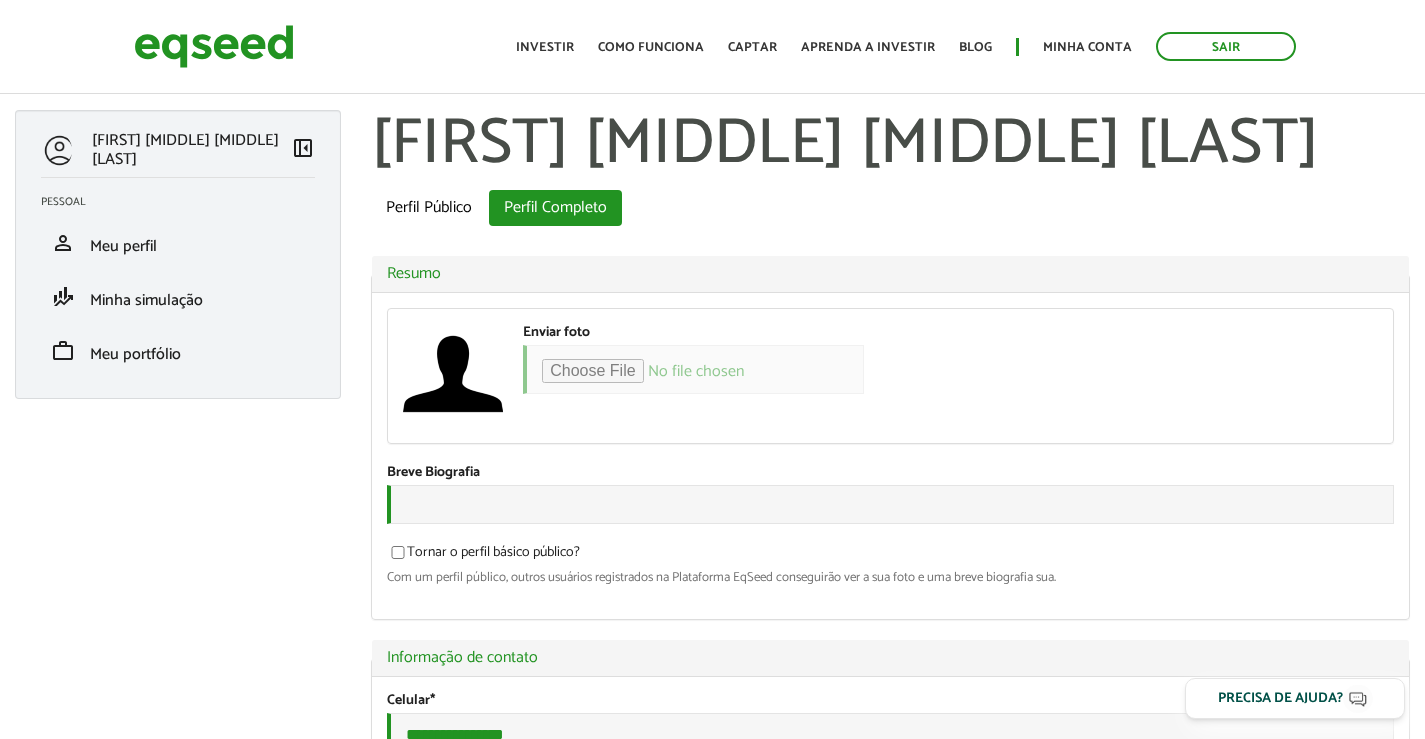 scroll, scrollTop: 0, scrollLeft: 0, axis: both 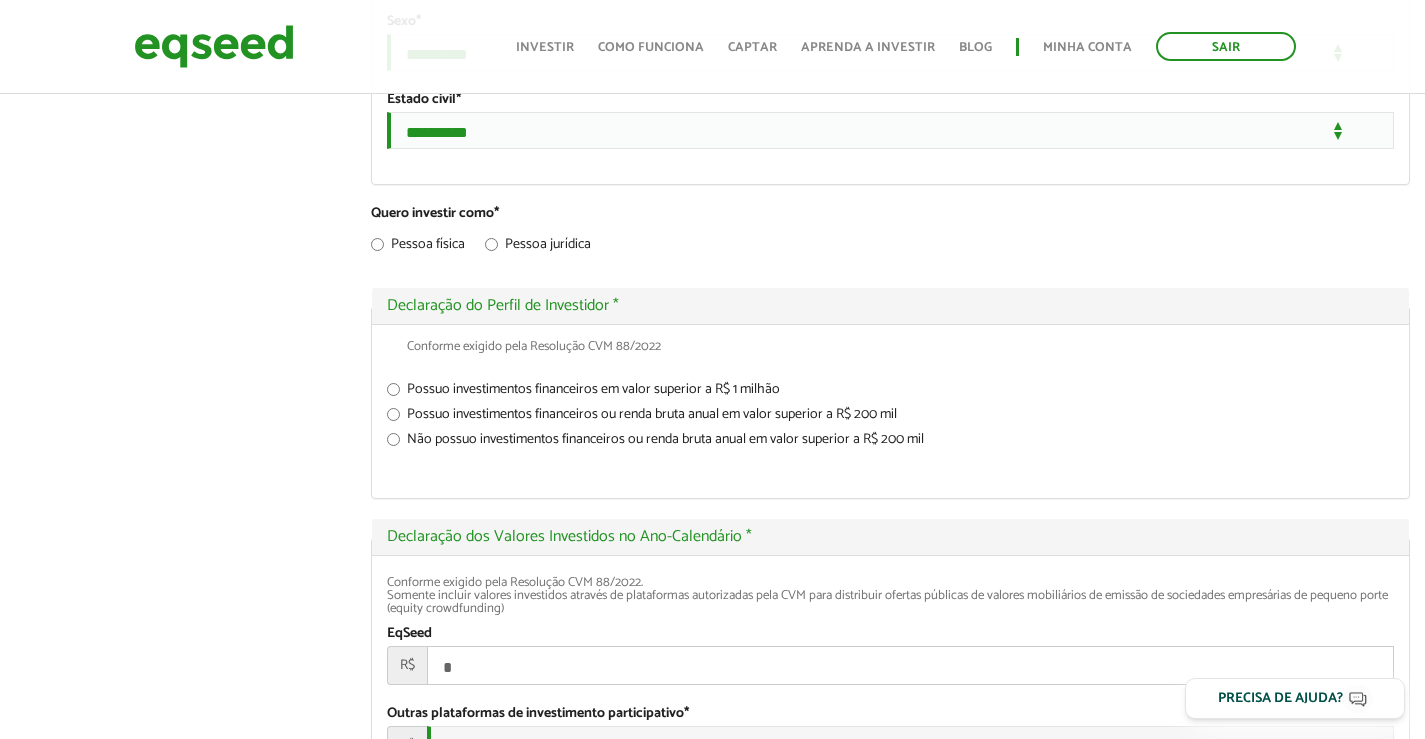 click on "Não possuo investimentos financeiros ou renda bruta anual em valor superior a R$ 200 mil" at bounding box center [890, 443] 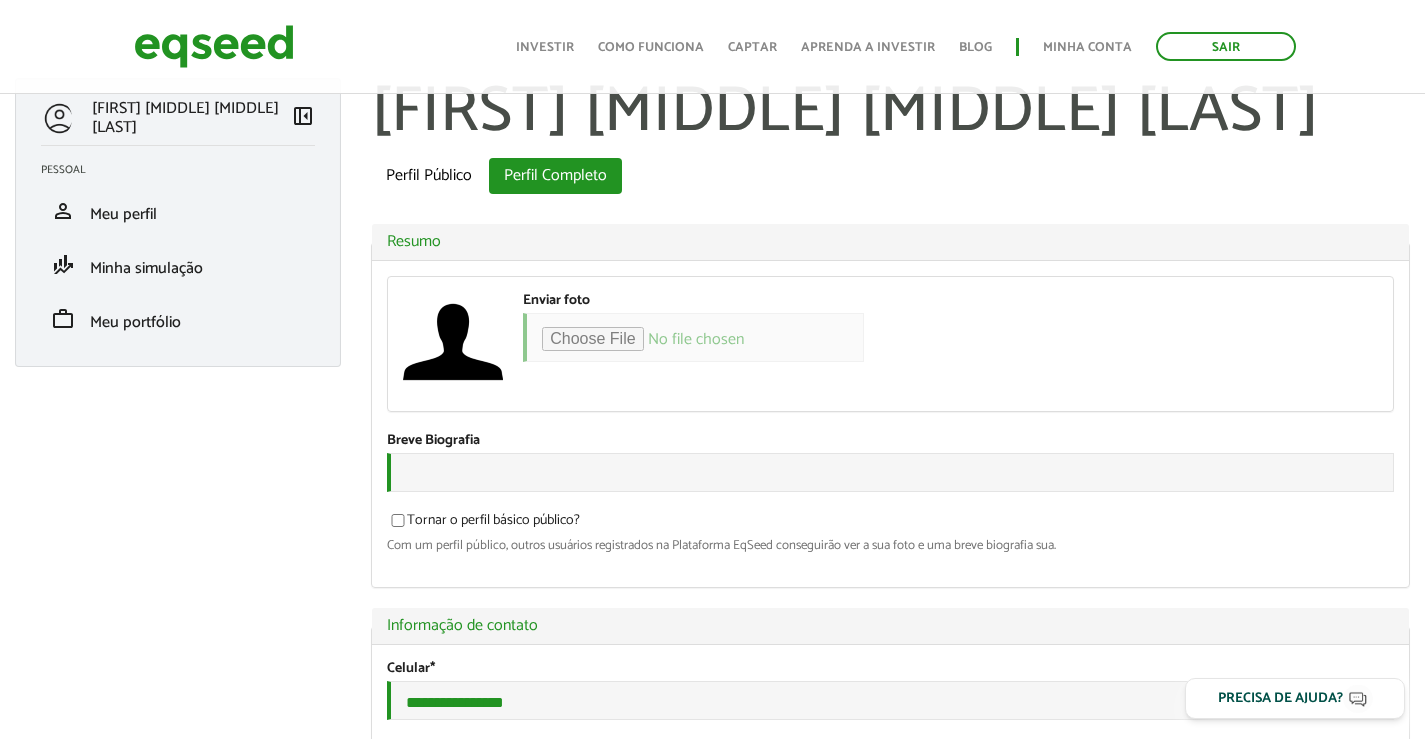 scroll, scrollTop: 0, scrollLeft: 0, axis: both 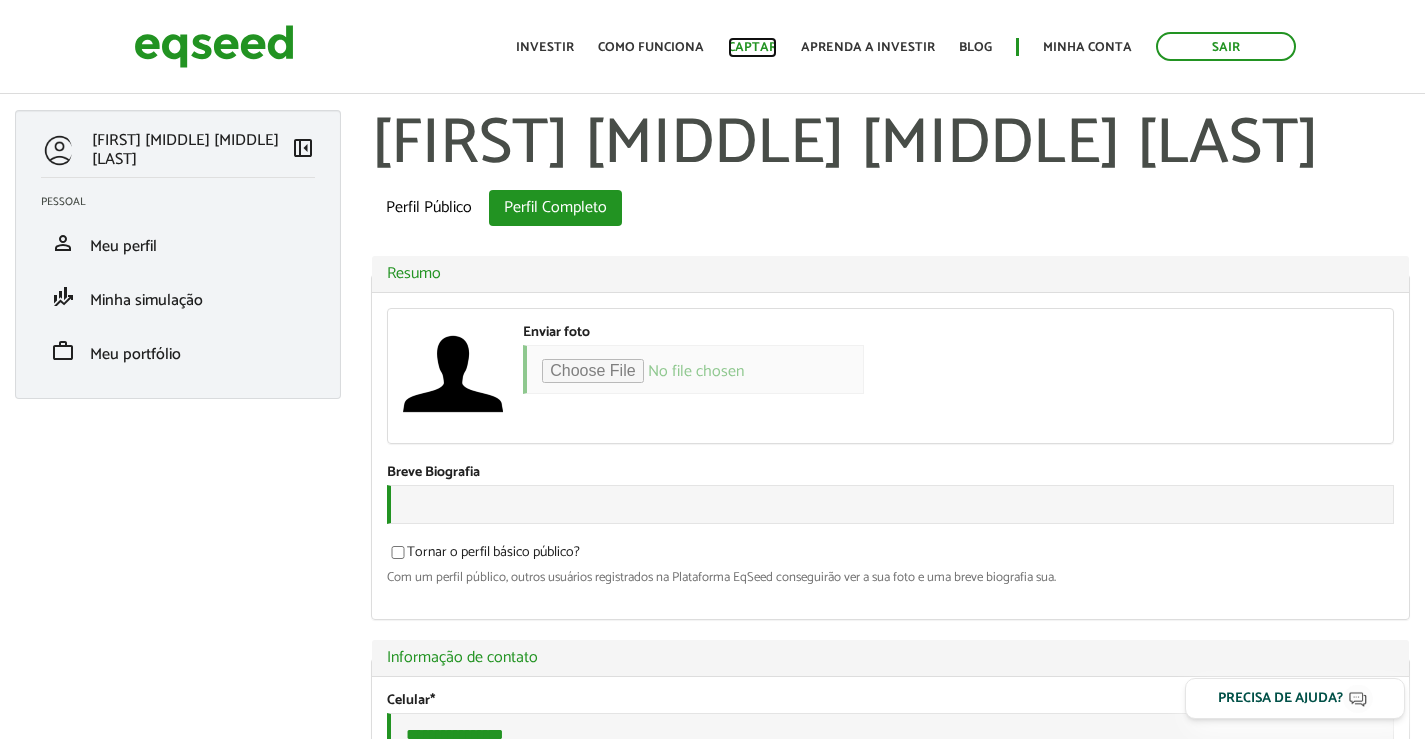 click on "Captar" at bounding box center [752, 47] 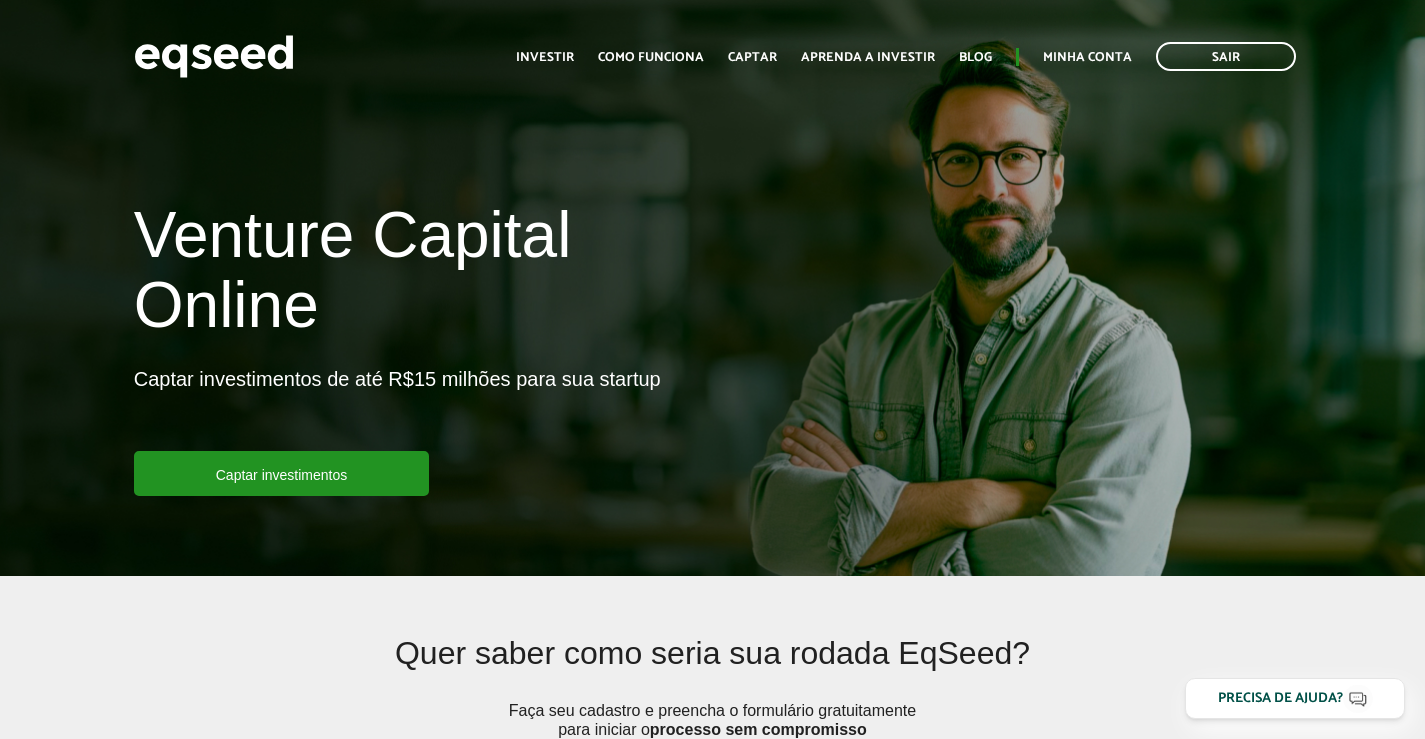 scroll, scrollTop: 0, scrollLeft: 0, axis: both 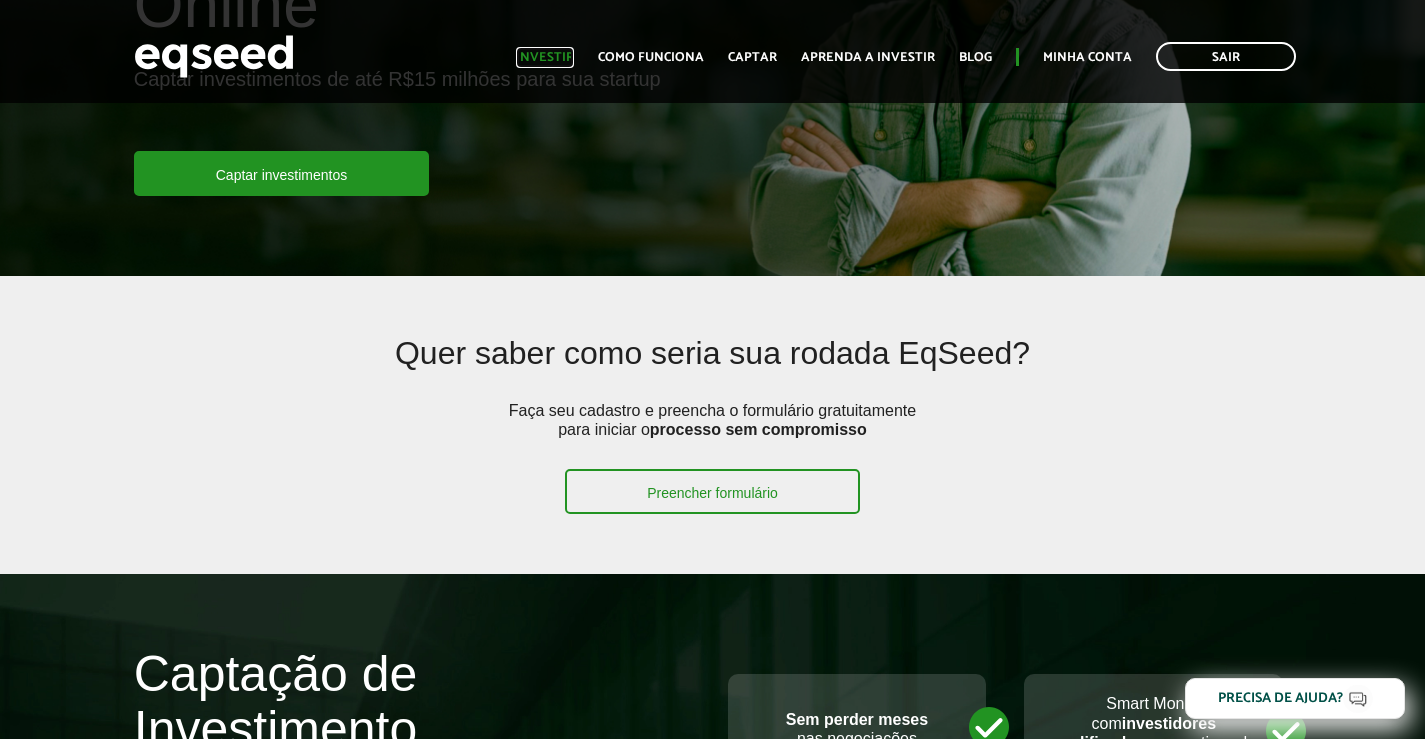 click on "Investir" at bounding box center (545, 57) 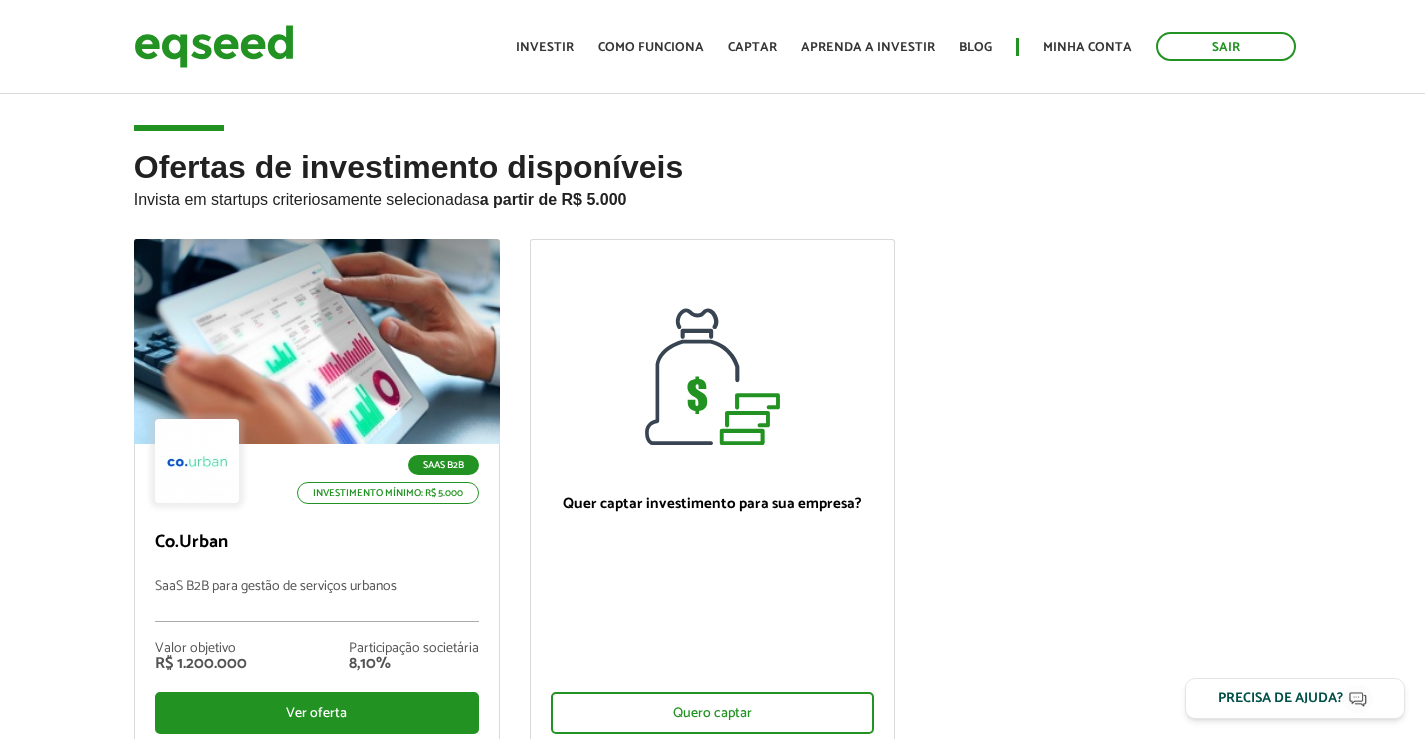 scroll, scrollTop: 0, scrollLeft: 0, axis: both 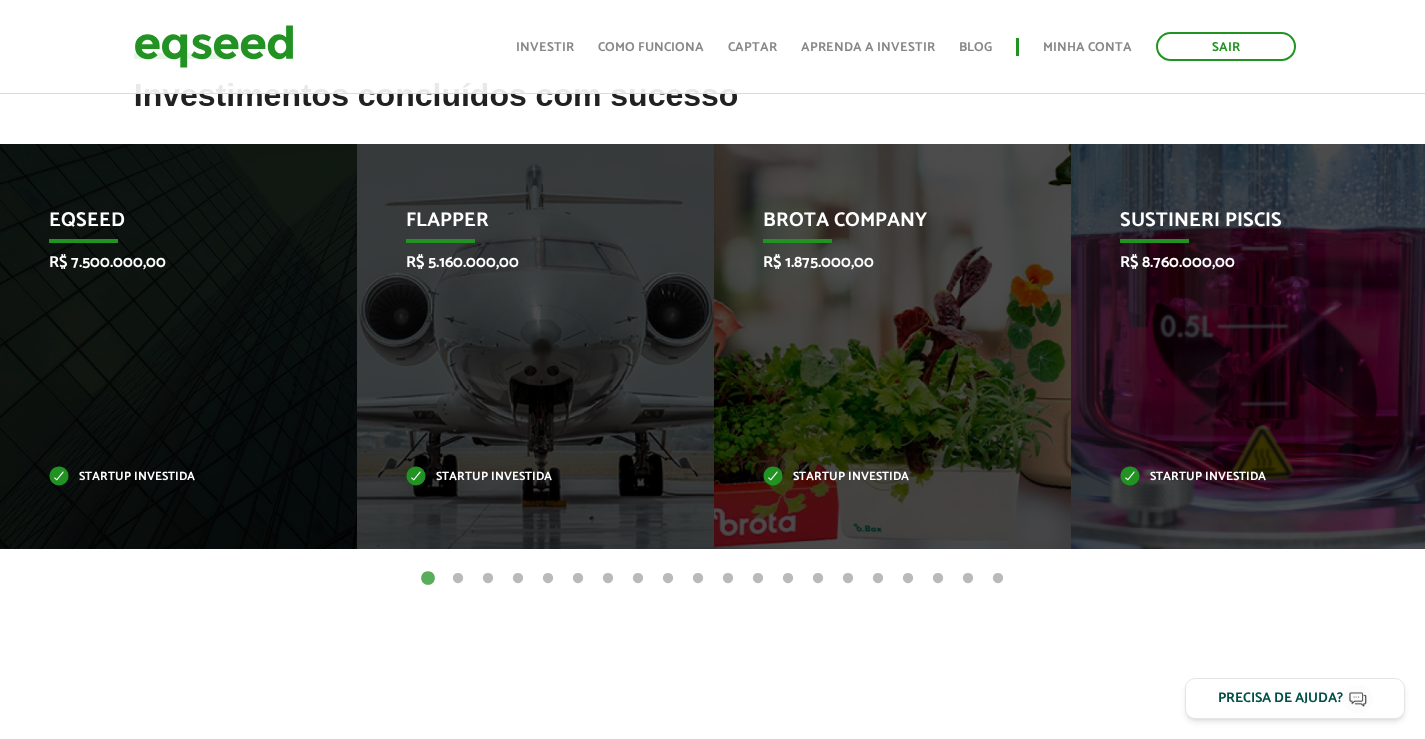click on "2" at bounding box center [458, 579] 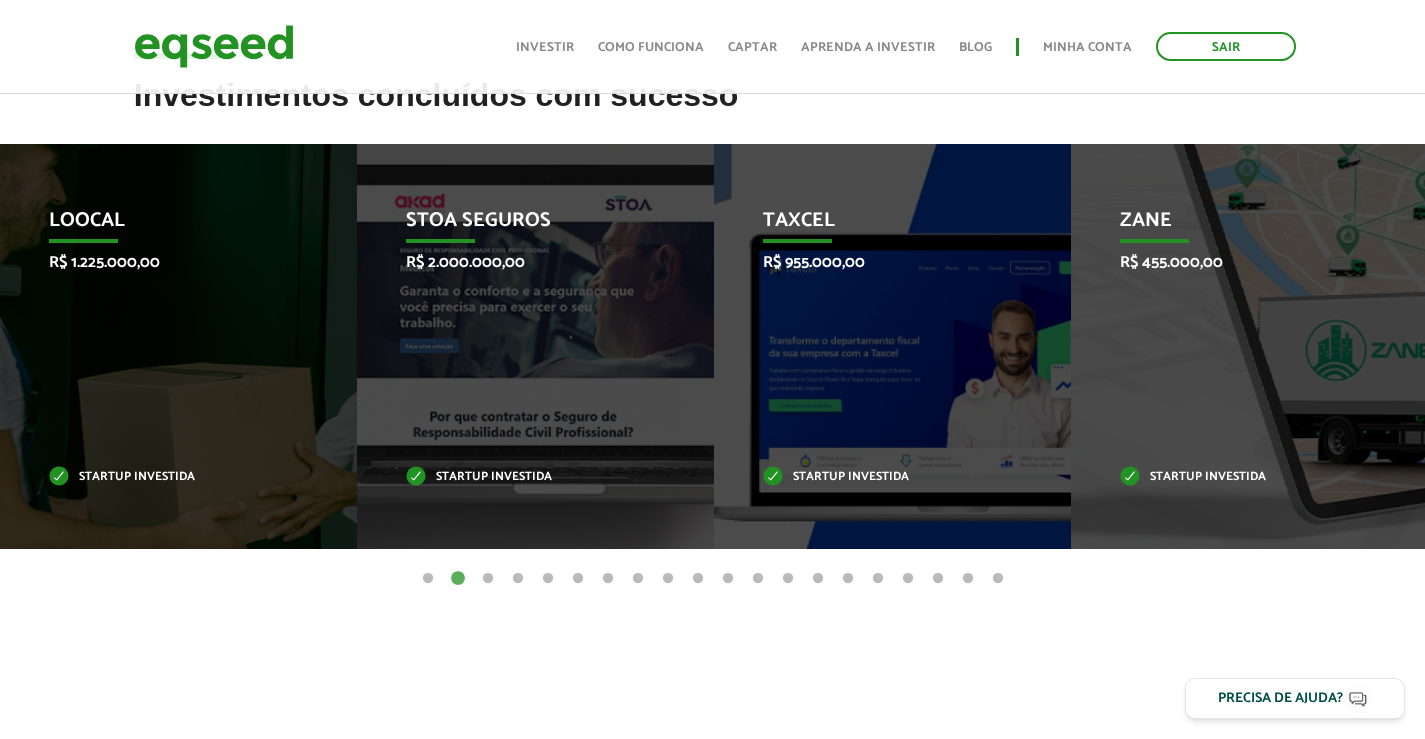 click on "3" at bounding box center [488, 579] 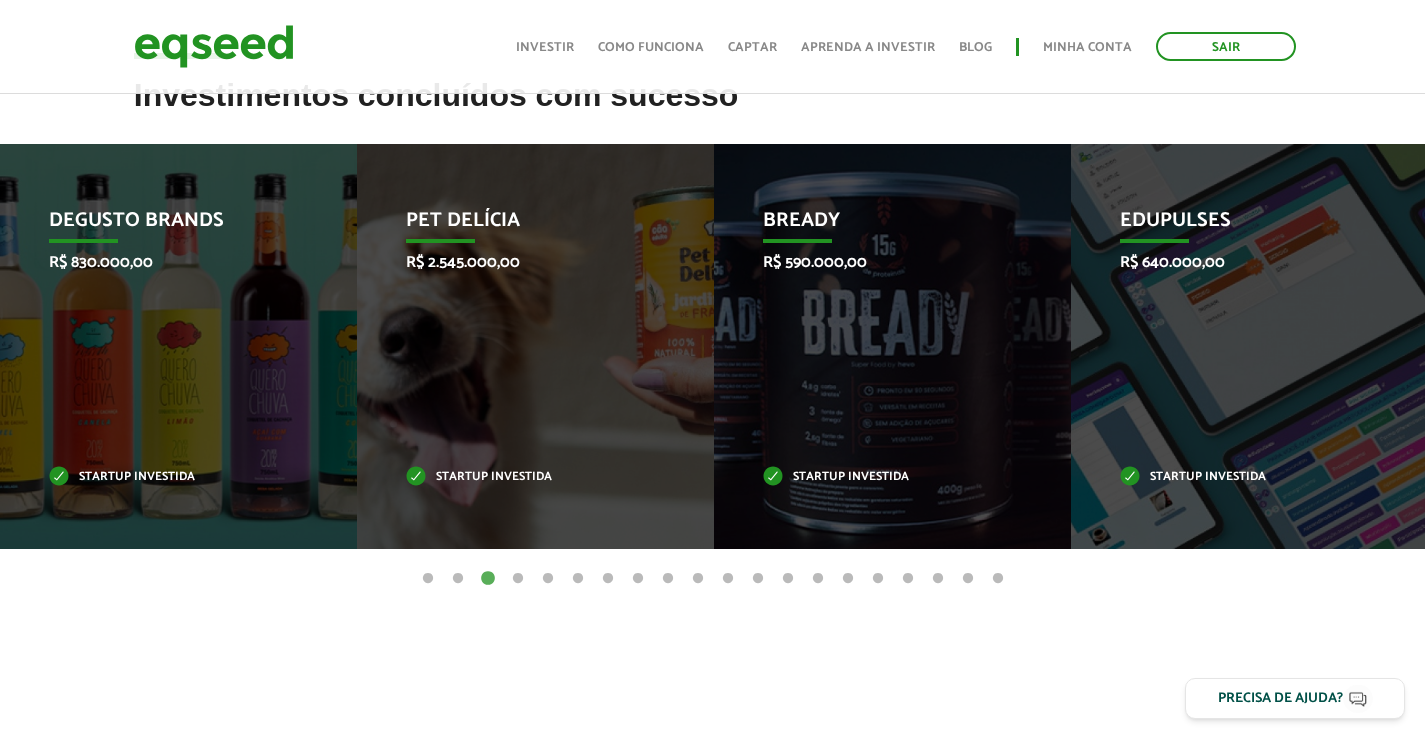 click on "4" at bounding box center (518, 579) 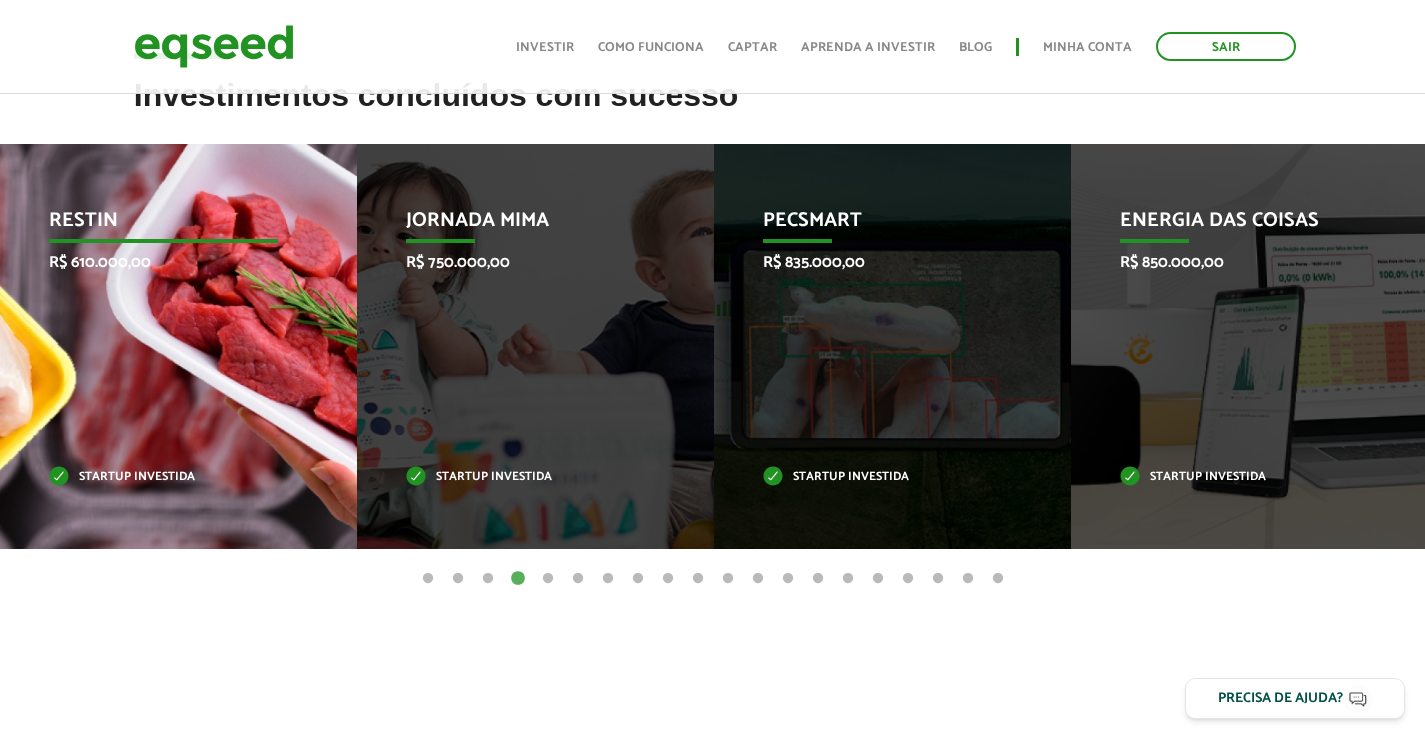 click on "Restin
R$ 610.000,00
Startup investida" at bounding box center [163, 346] 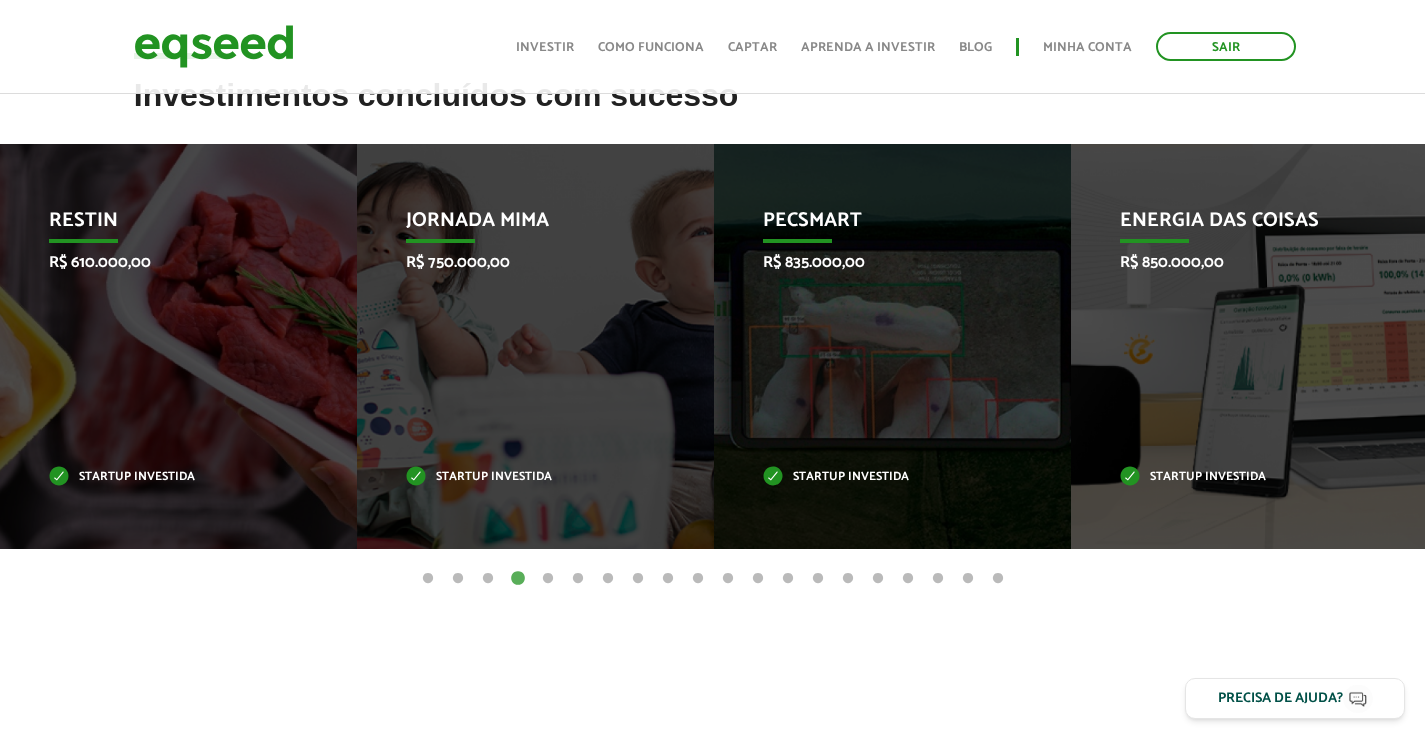click on "5" at bounding box center [548, 579] 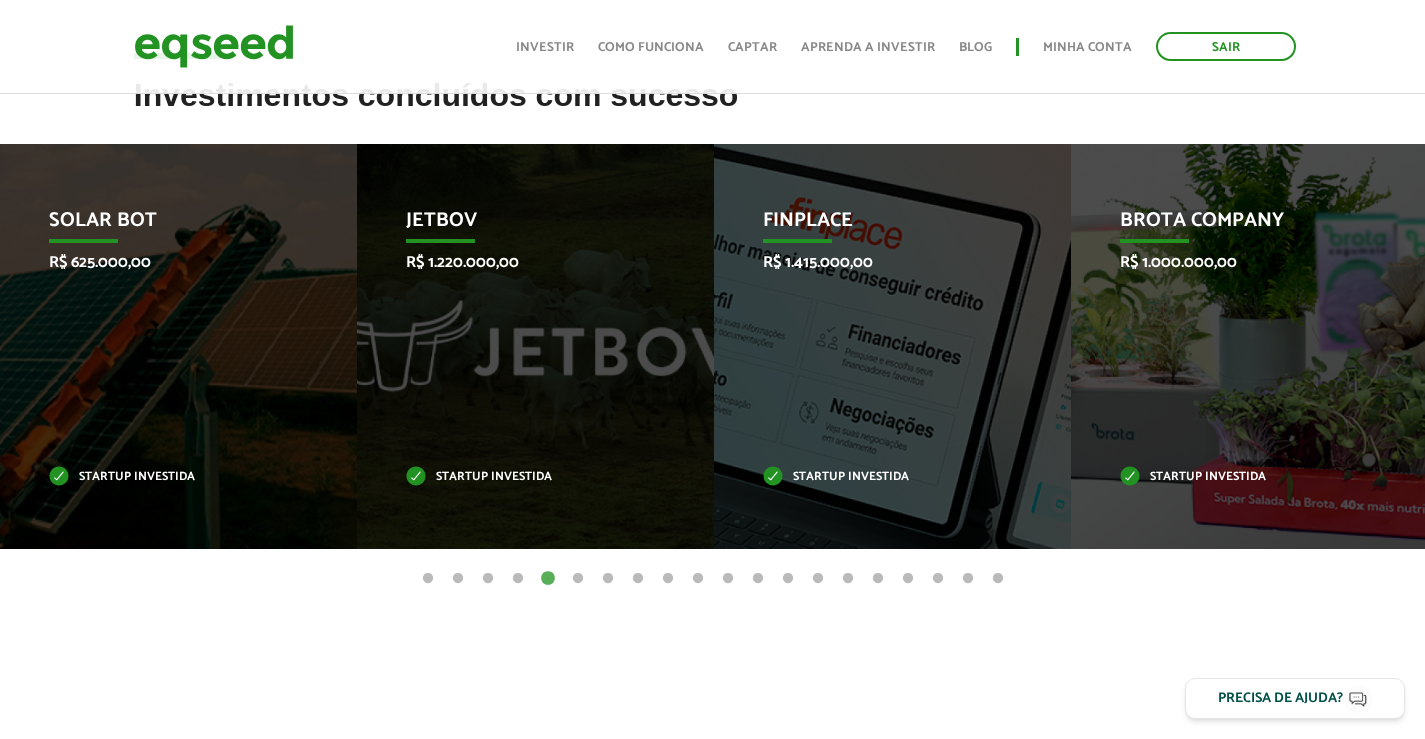 click on "6" at bounding box center (578, 579) 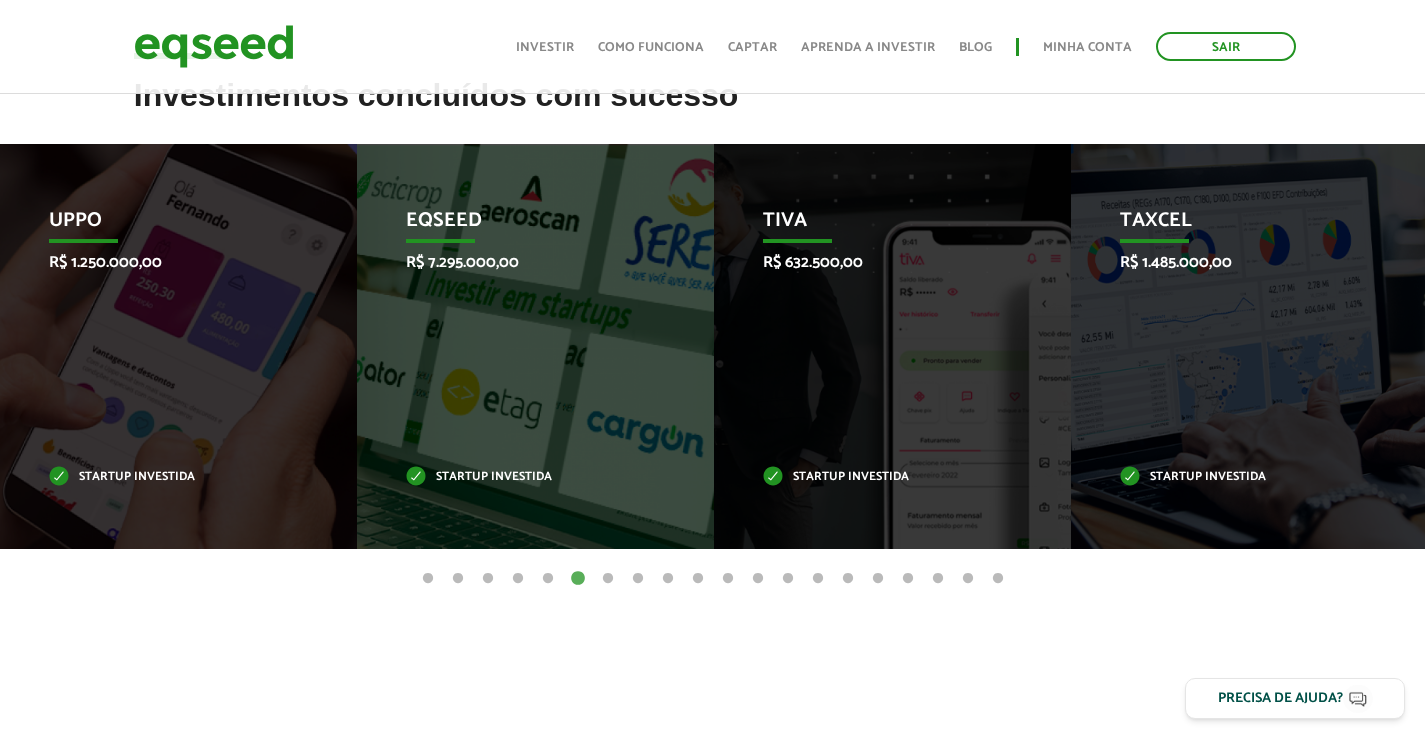 click on "7" at bounding box center [608, 579] 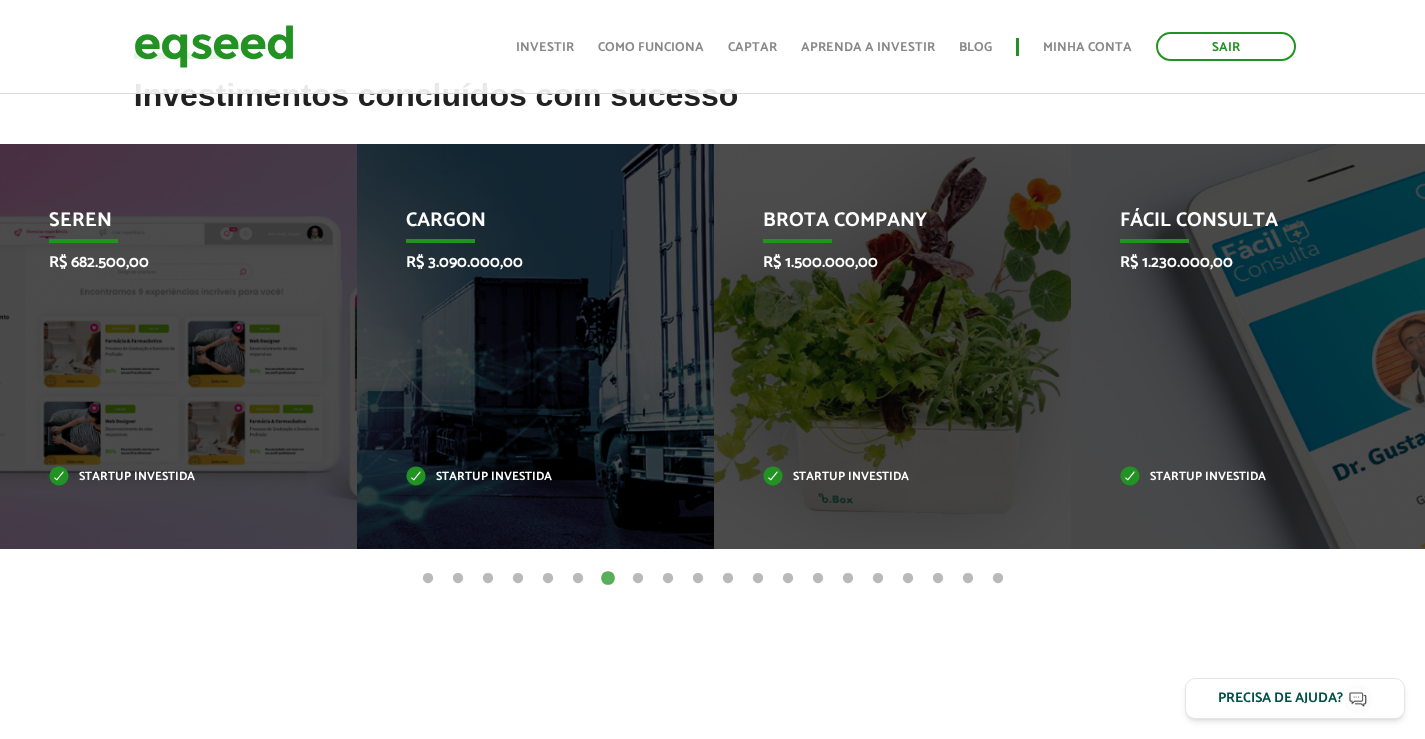 click on "8" at bounding box center (638, 579) 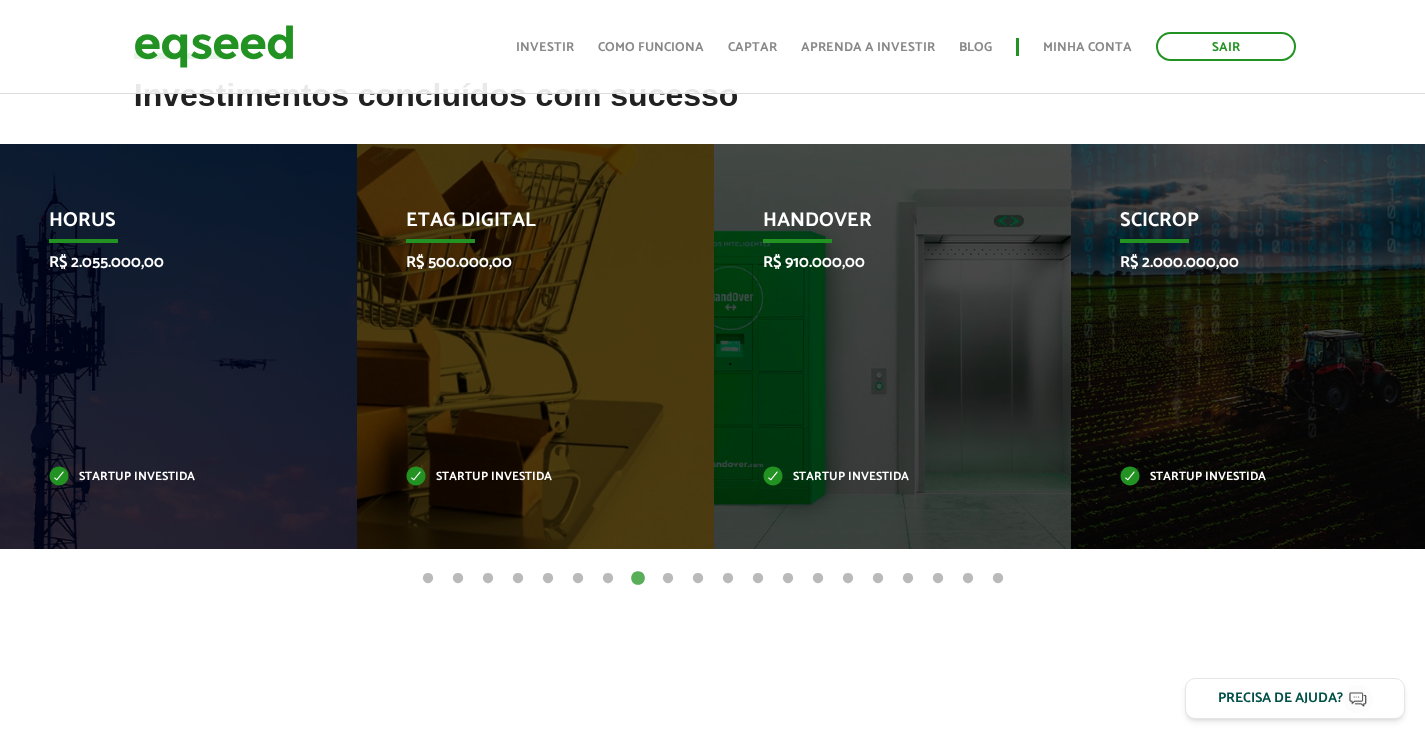 click on "9" at bounding box center (668, 579) 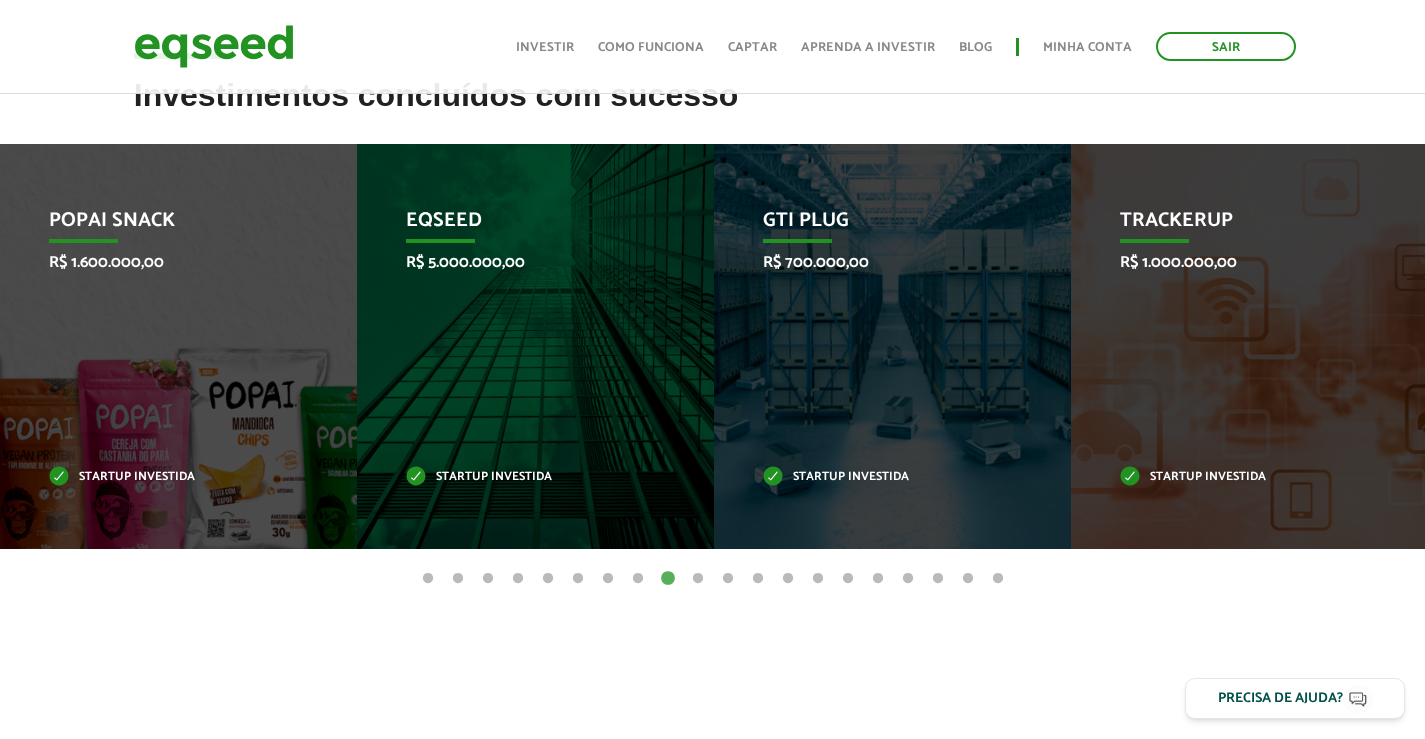 click on "10" at bounding box center [698, 579] 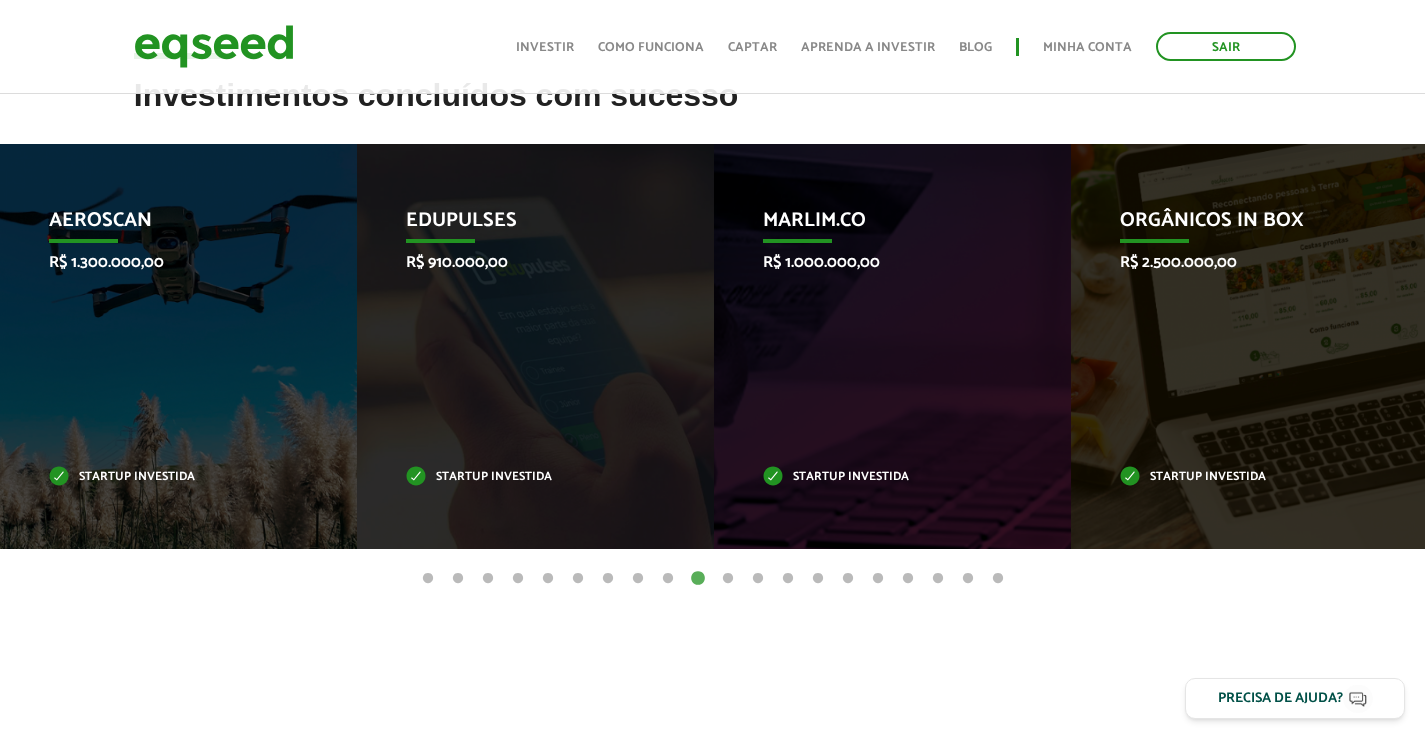click on "11" at bounding box center [728, 579] 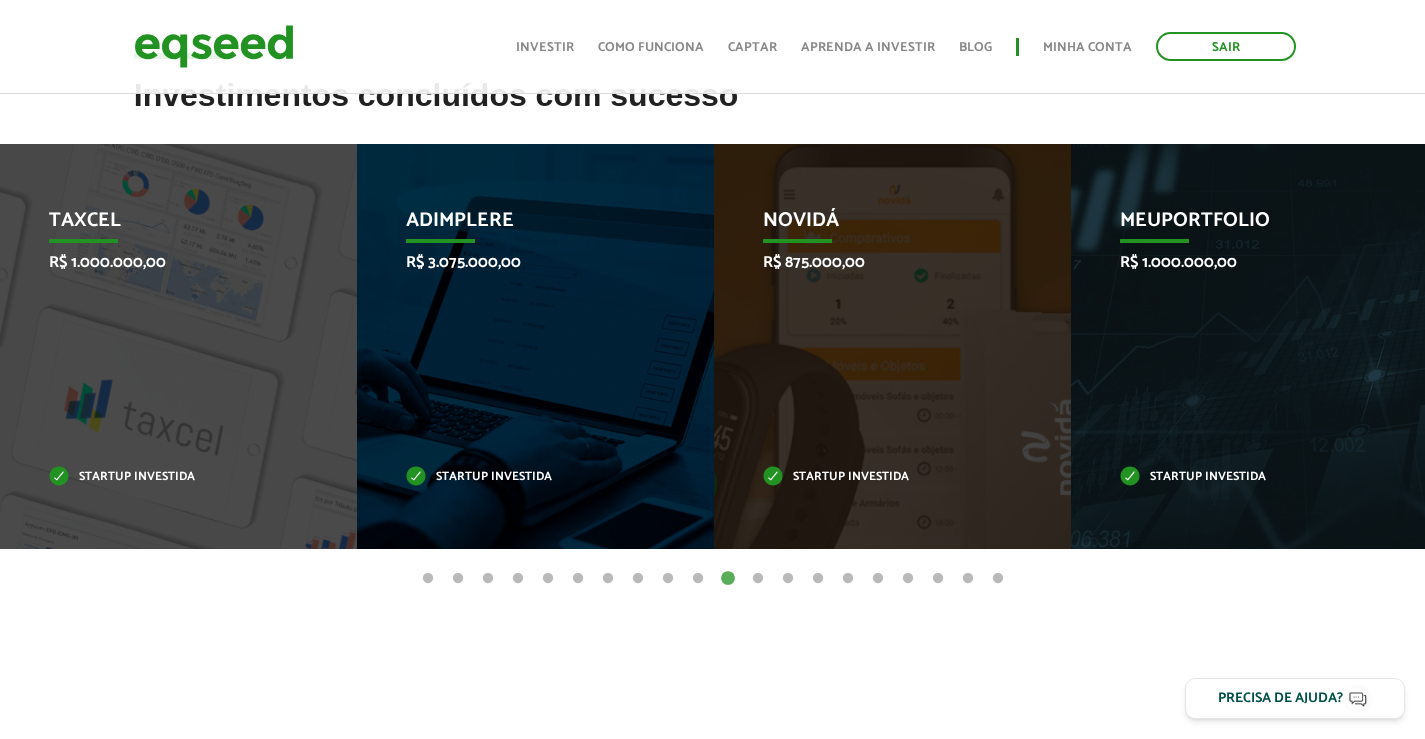 click on "12" at bounding box center [758, 579] 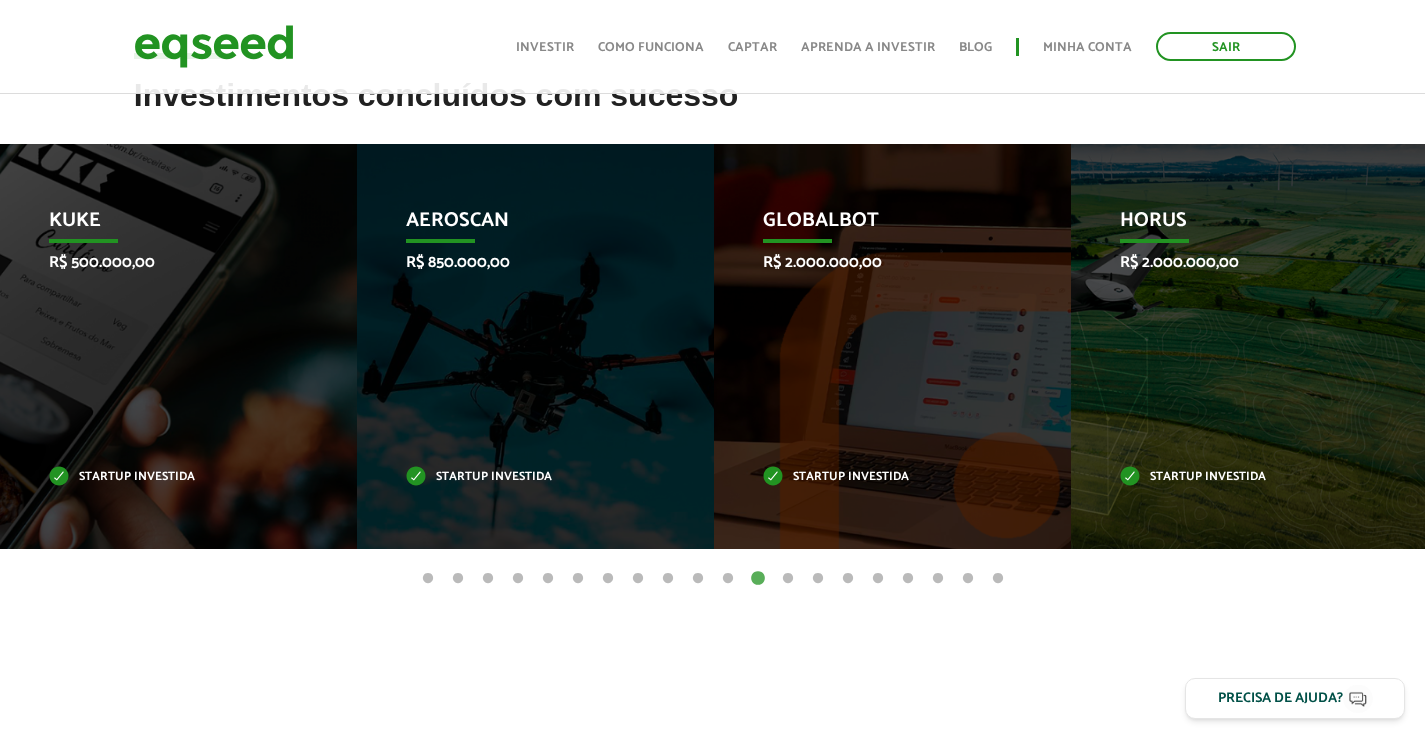 click on "13" at bounding box center [788, 579] 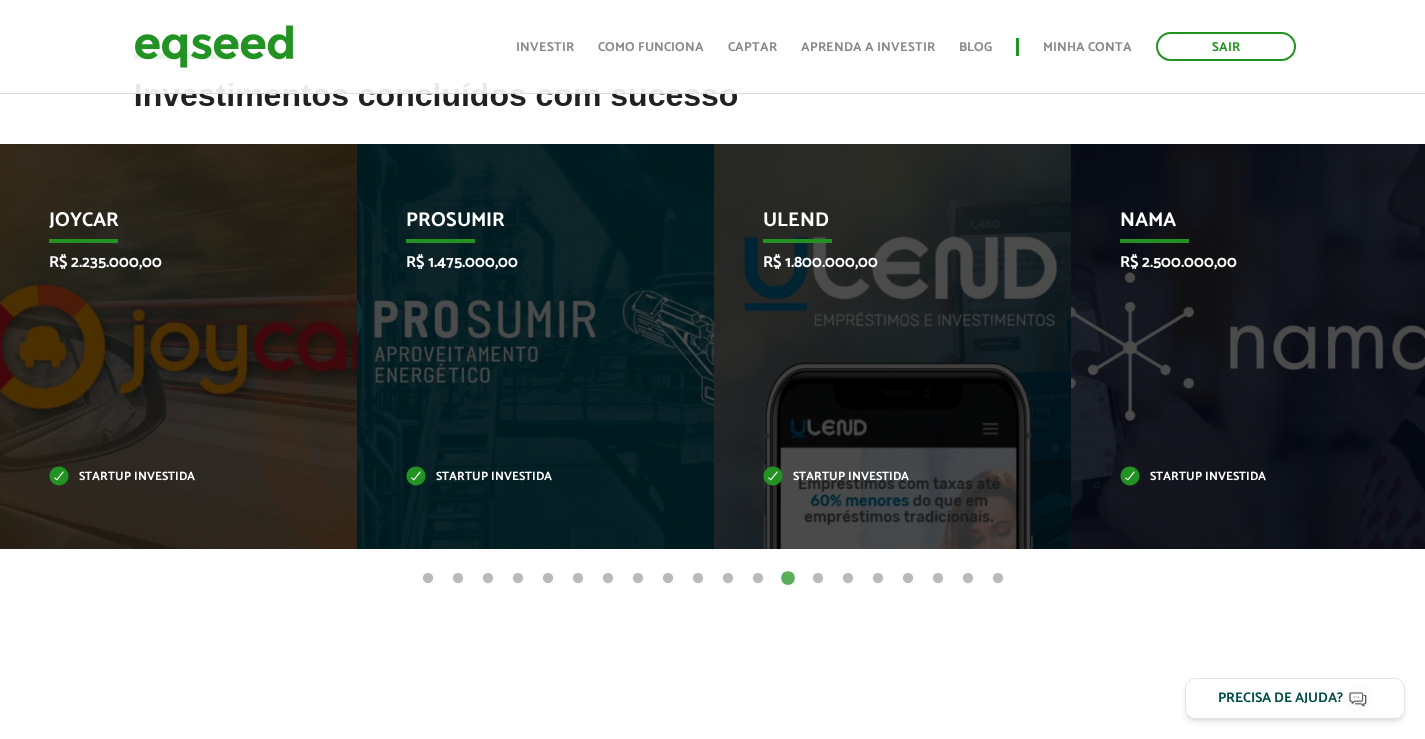 click on "14" at bounding box center [818, 579] 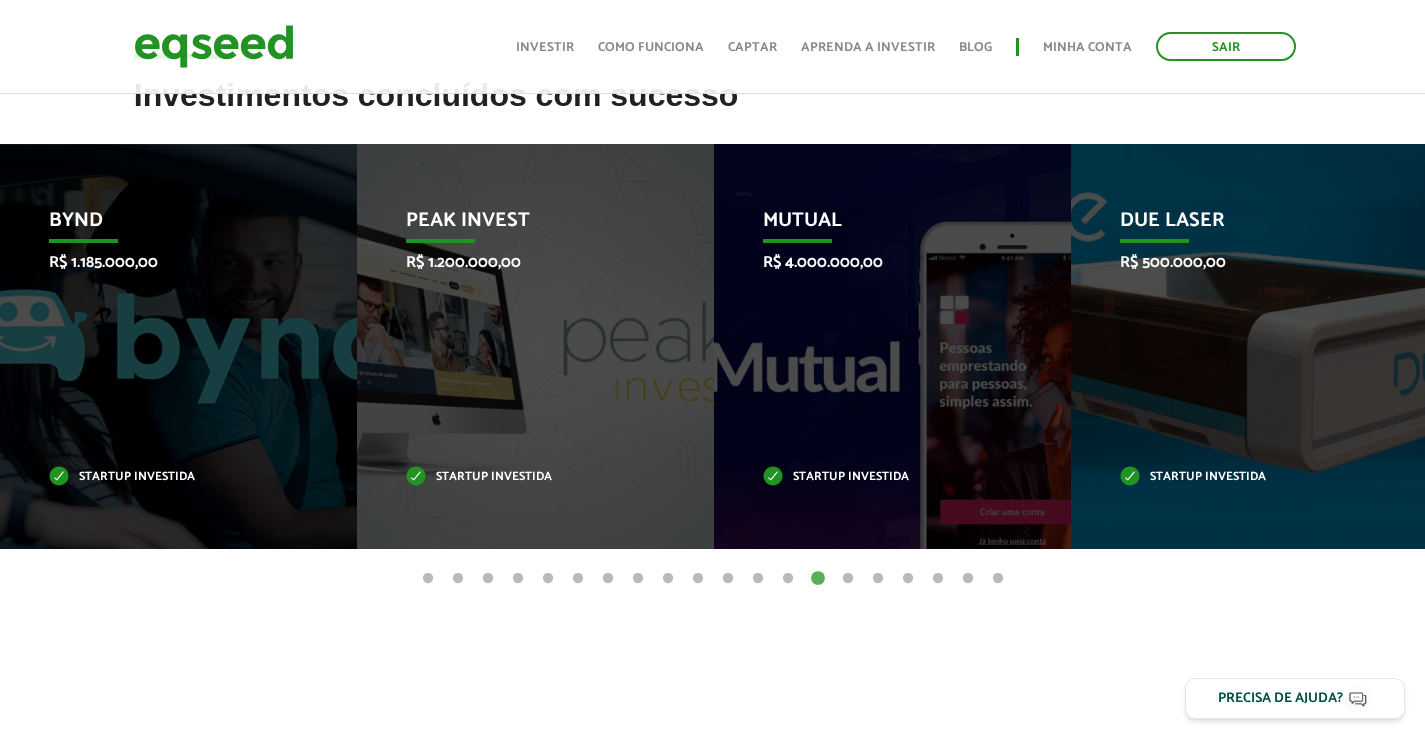 click on "15" at bounding box center [848, 579] 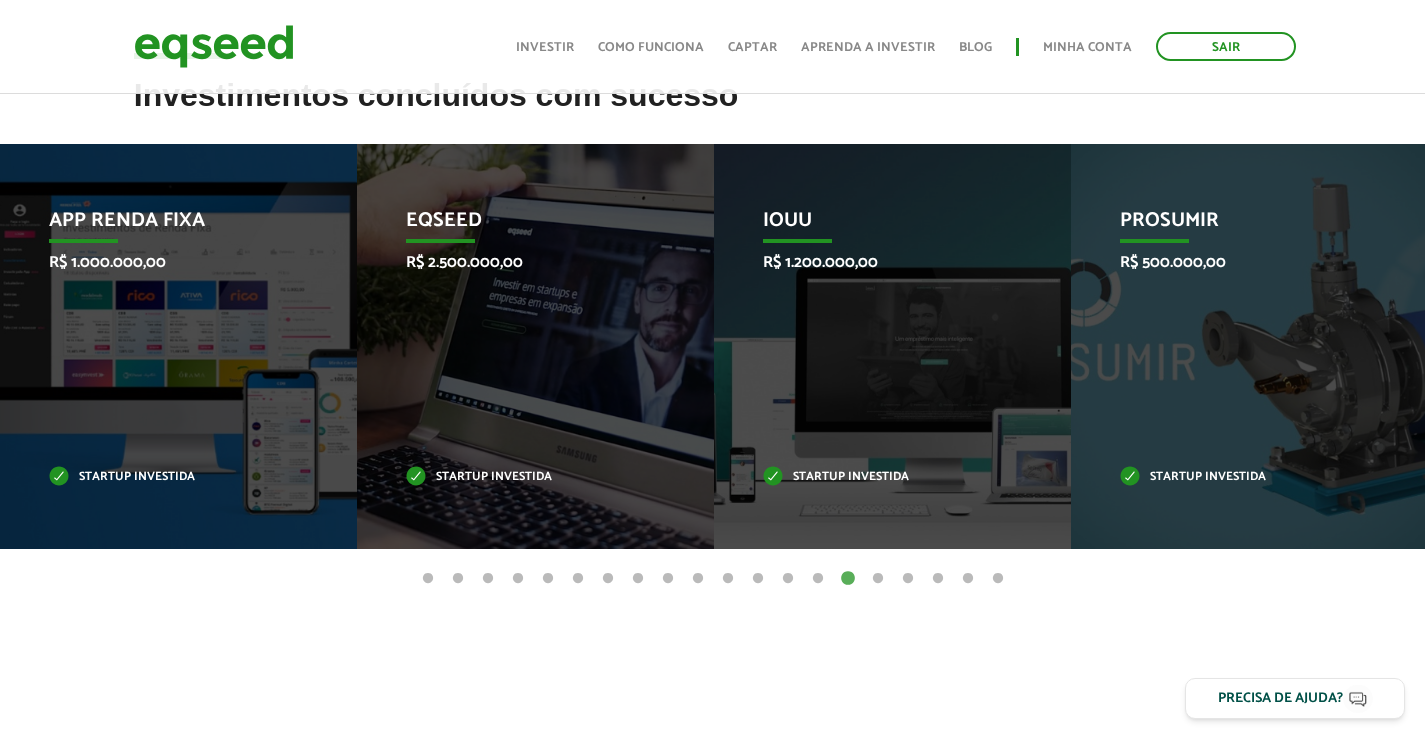 click on "16" at bounding box center (878, 579) 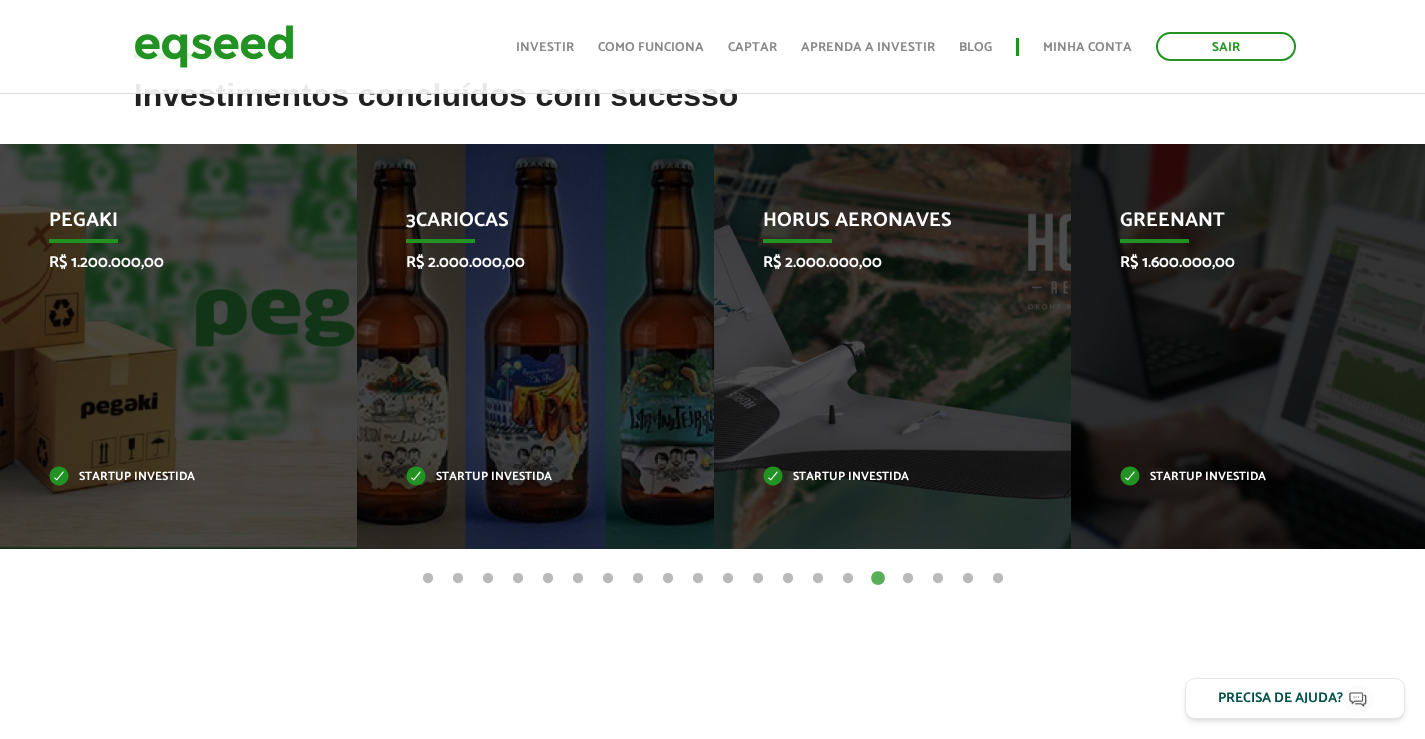 click on "17" at bounding box center (908, 579) 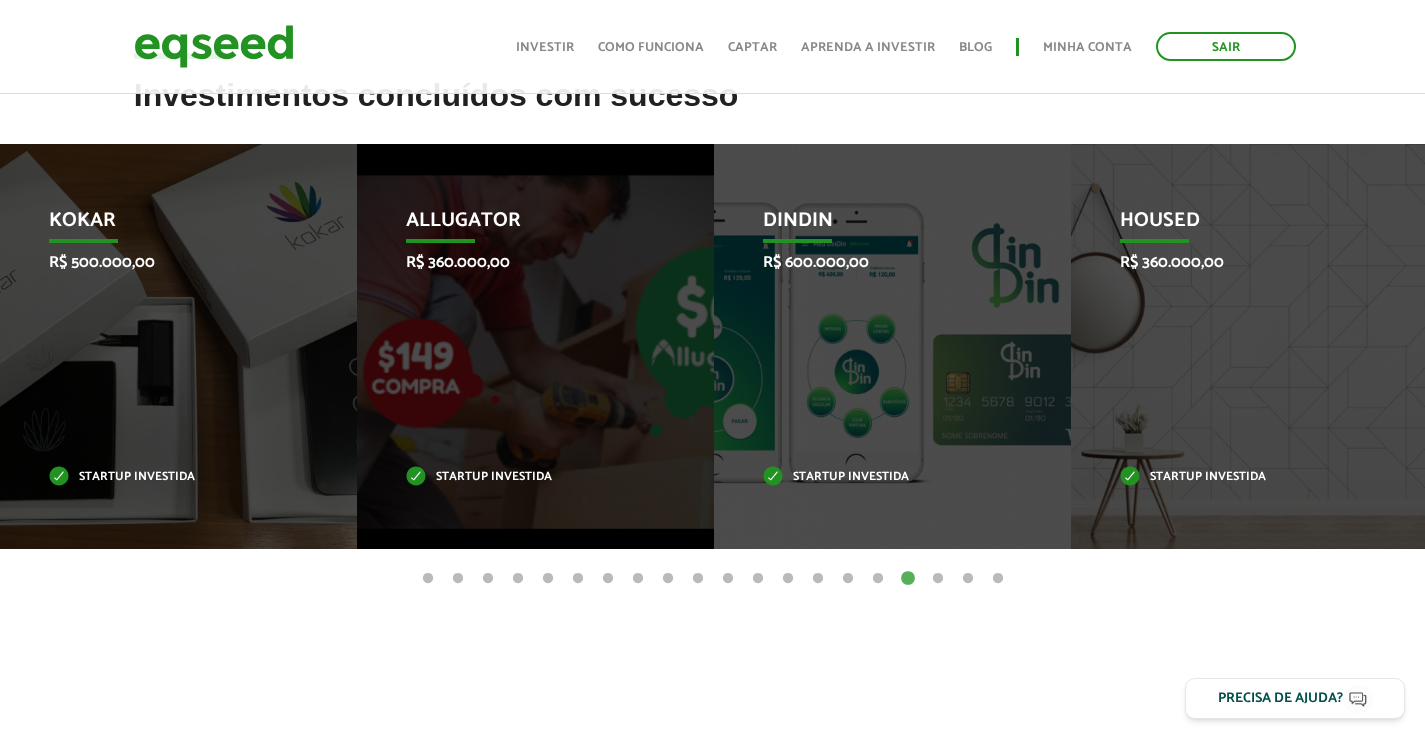click on "18" at bounding box center [938, 579] 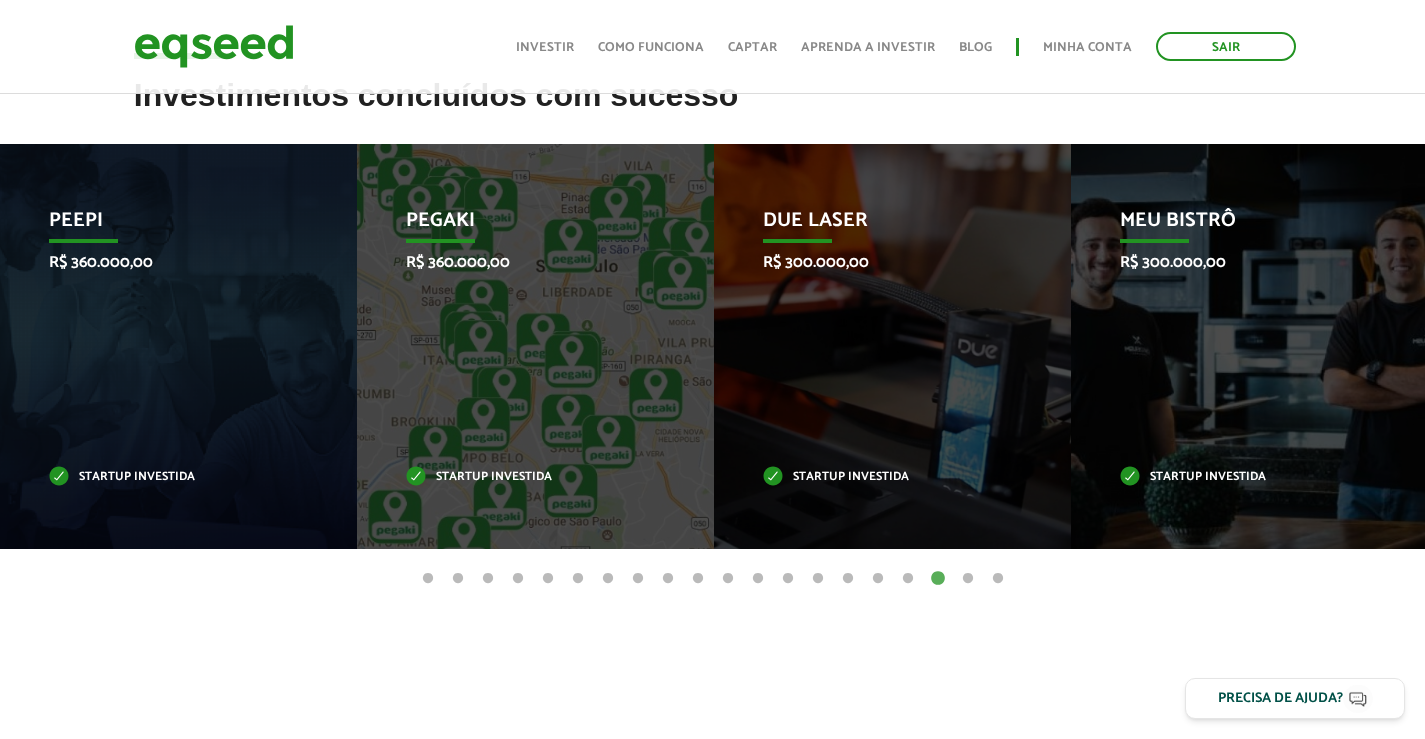 click on "19" at bounding box center (968, 579) 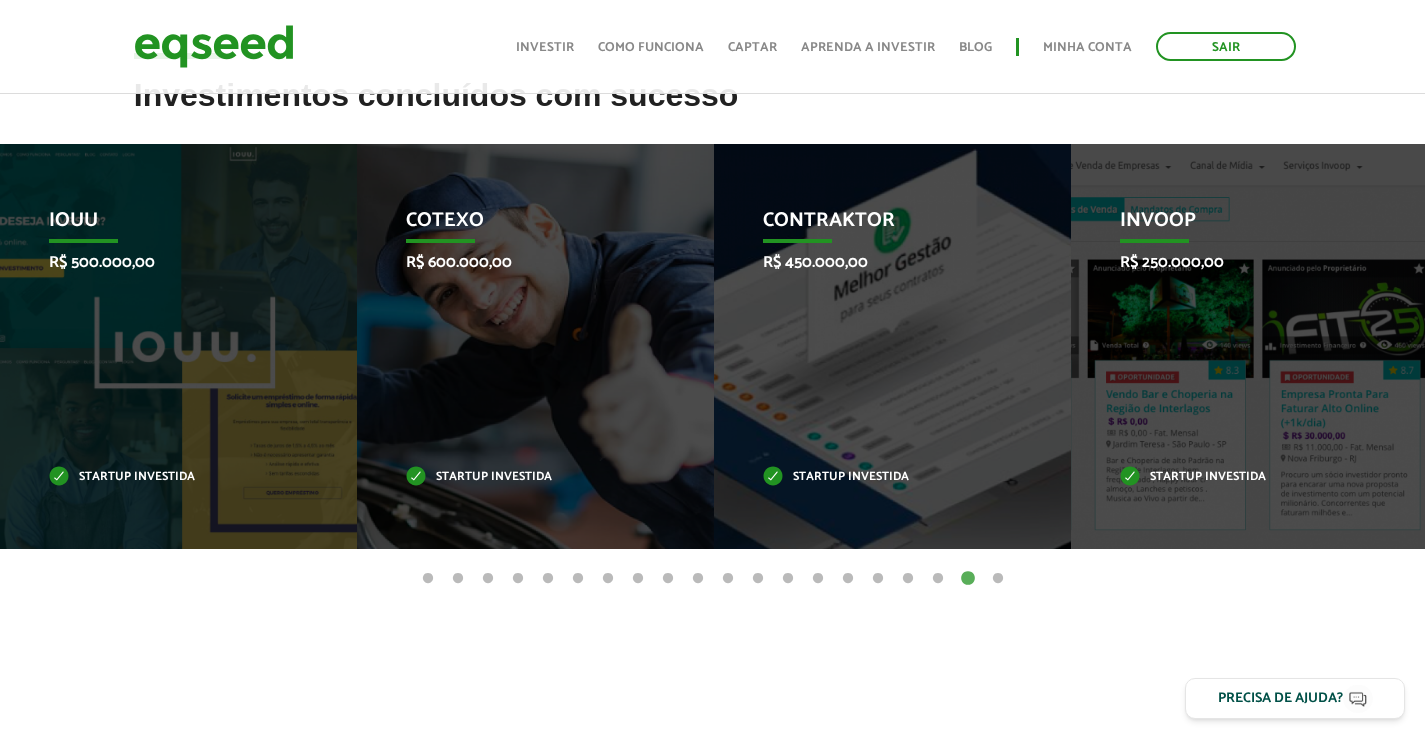 click on "20" at bounding box center [998, 579] 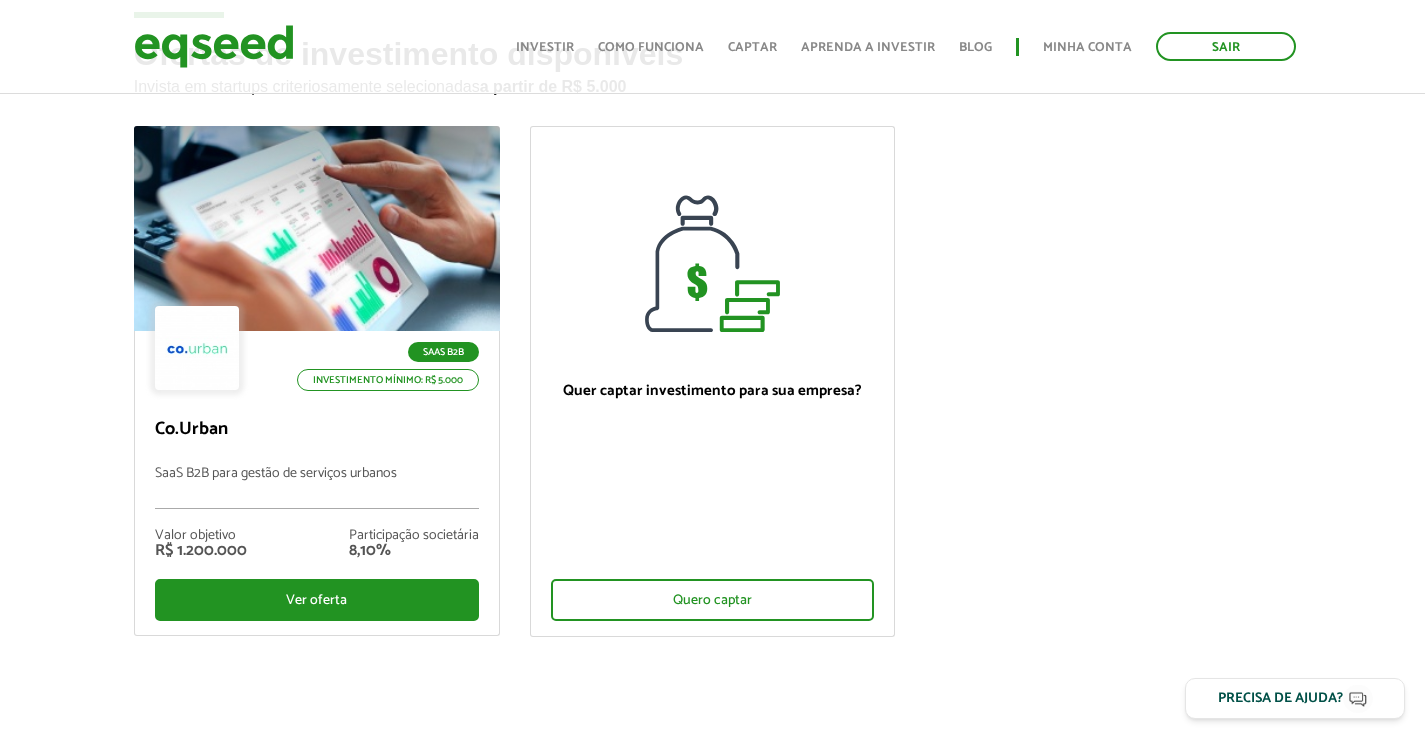 scroll, scrollTop: 100, scrollLeft: 0, axis: vertical 